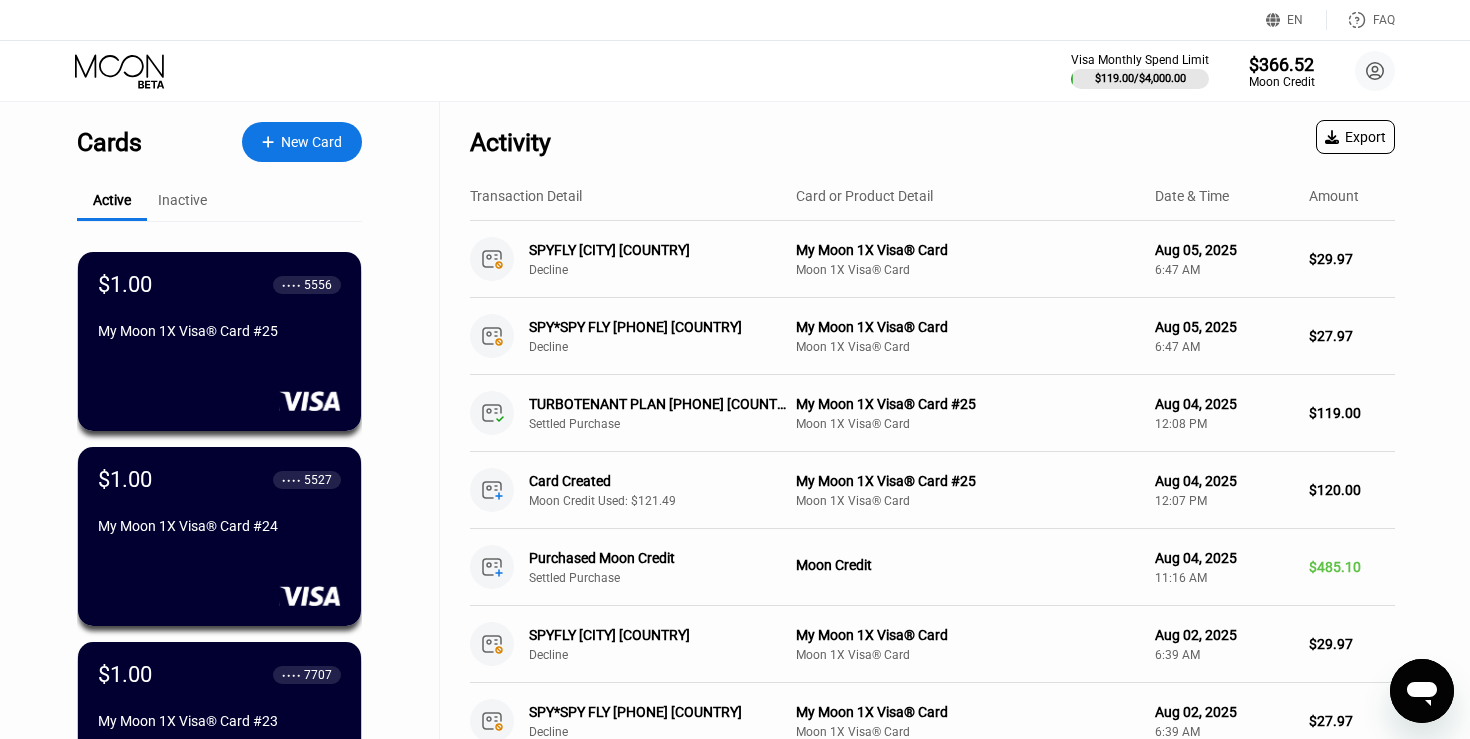 scroll, scrollTop: 0, scrollLeft: 0, axis: both 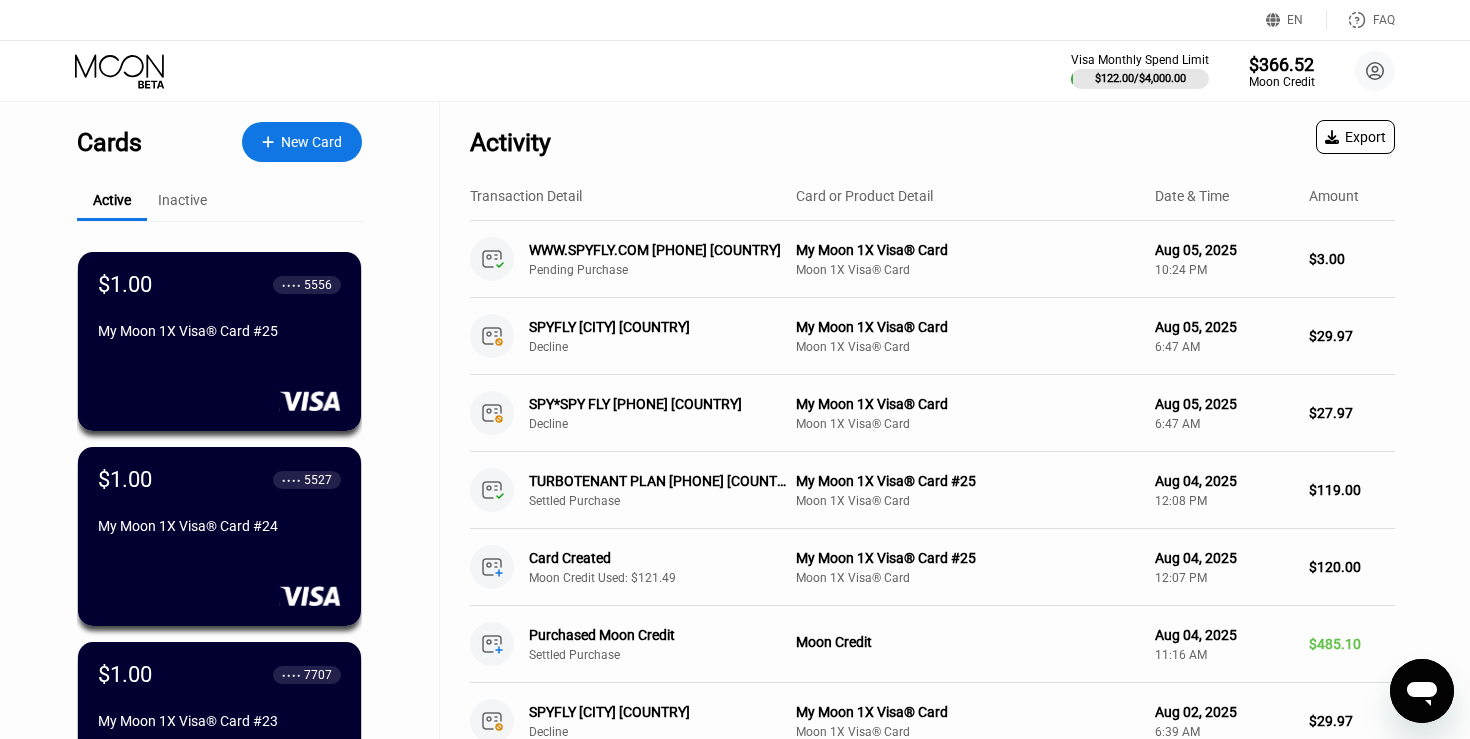 click on "New Card" at bounding box center [311, 142] 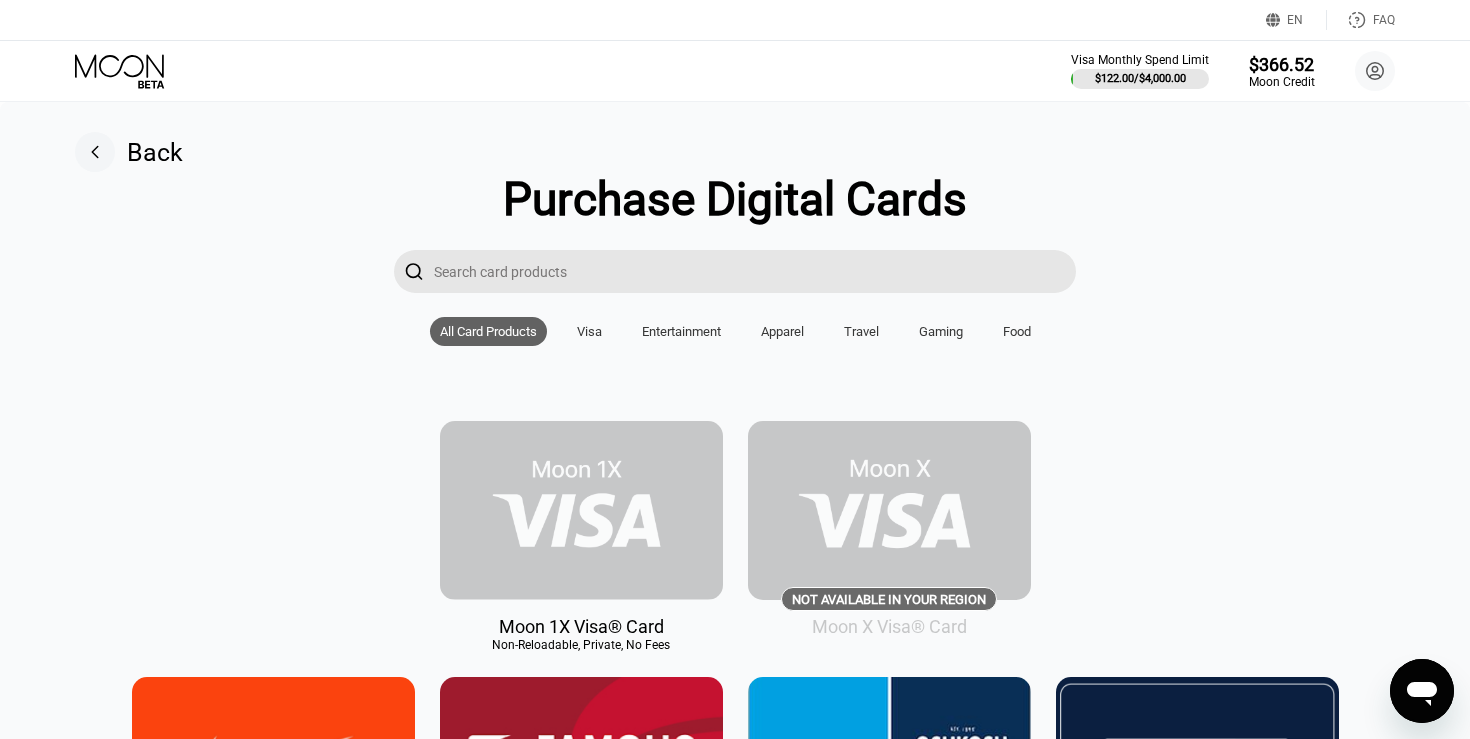 click at bounding box center (581, 510) 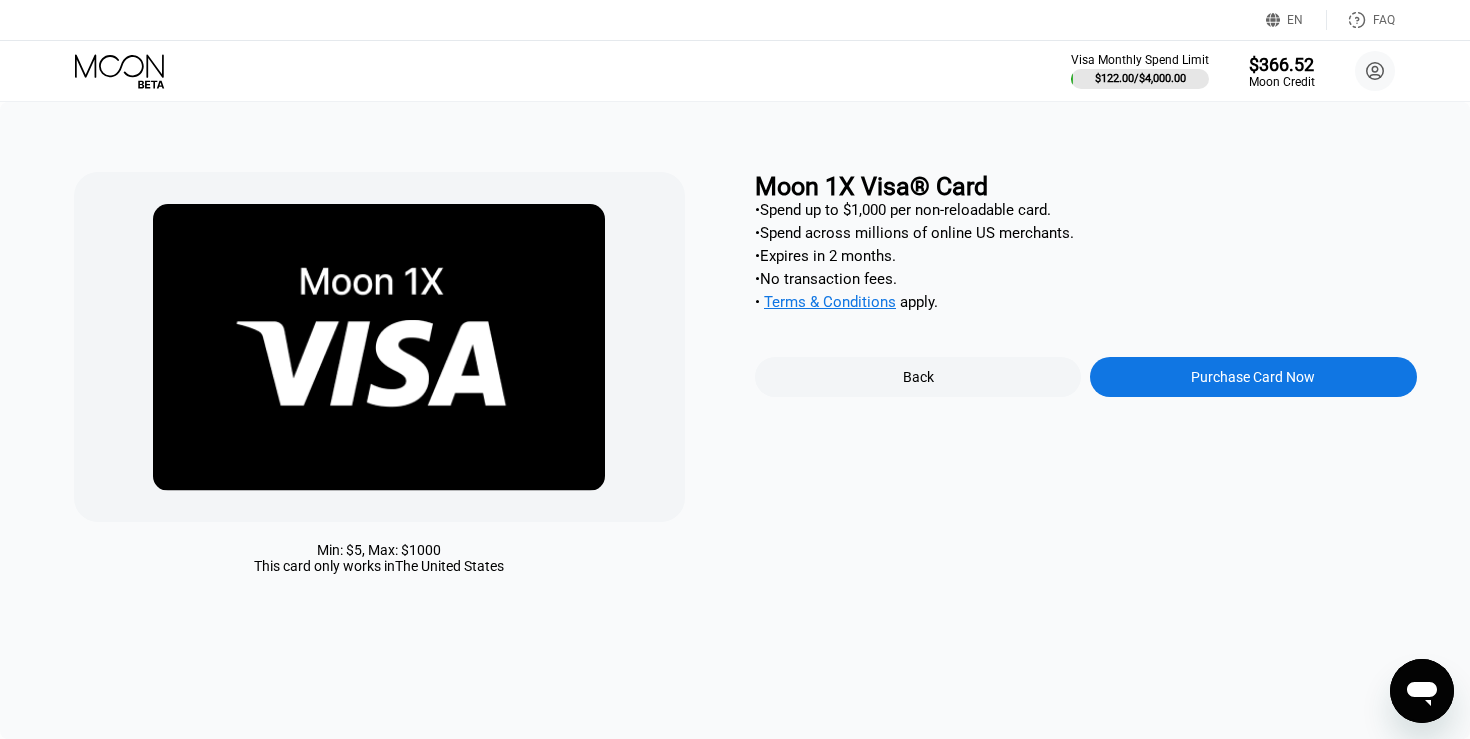 click on "Purchase Card Now" at bounding box center [1253, 377] 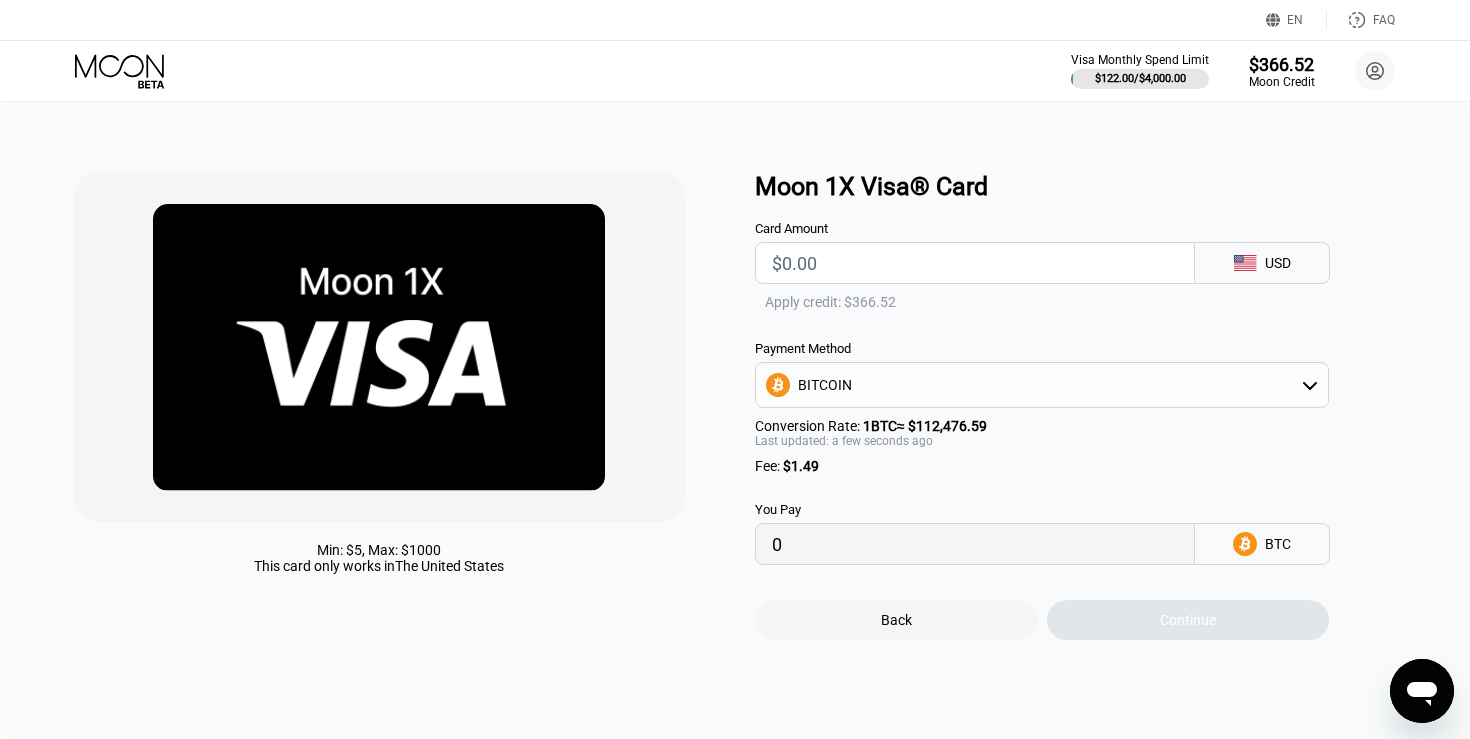 click at bounding box center (975, 263) 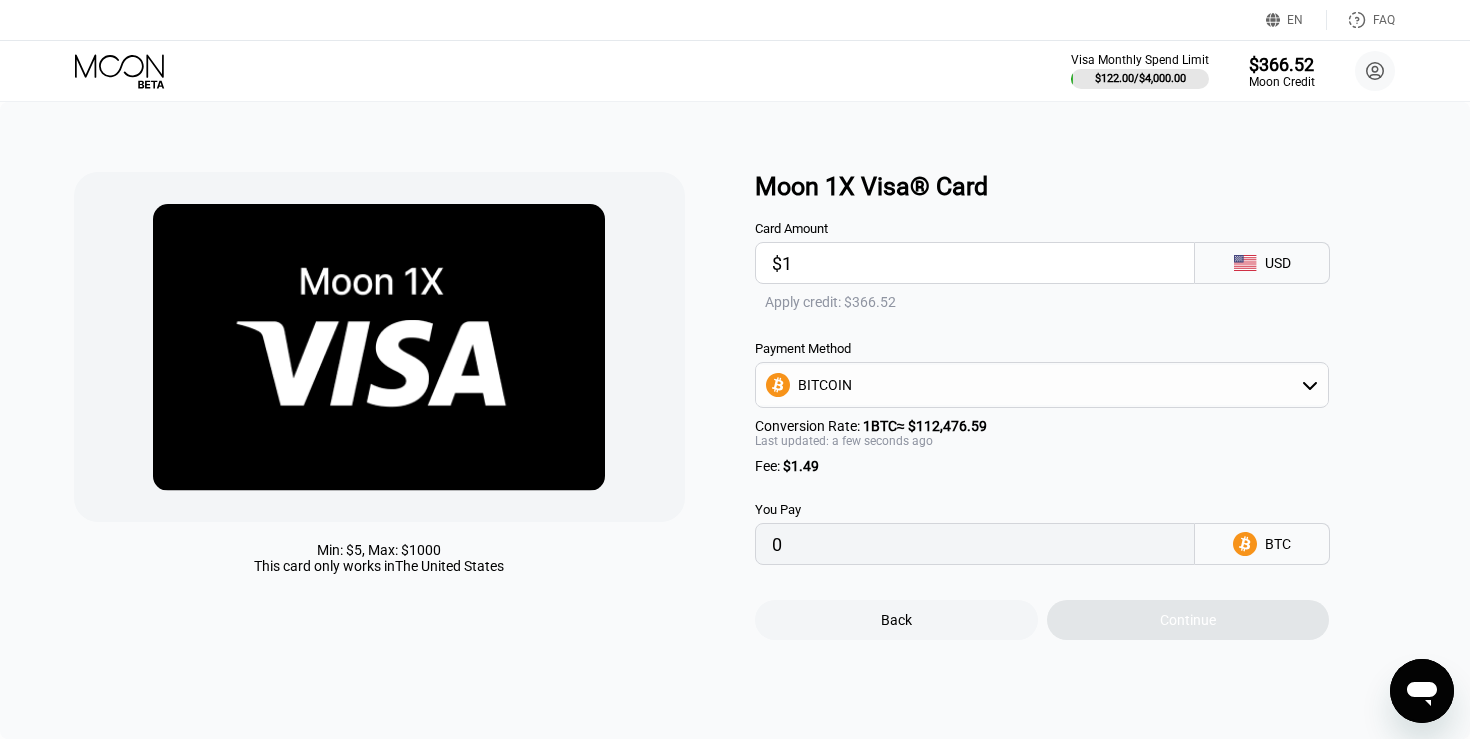 type on "0.00002214" 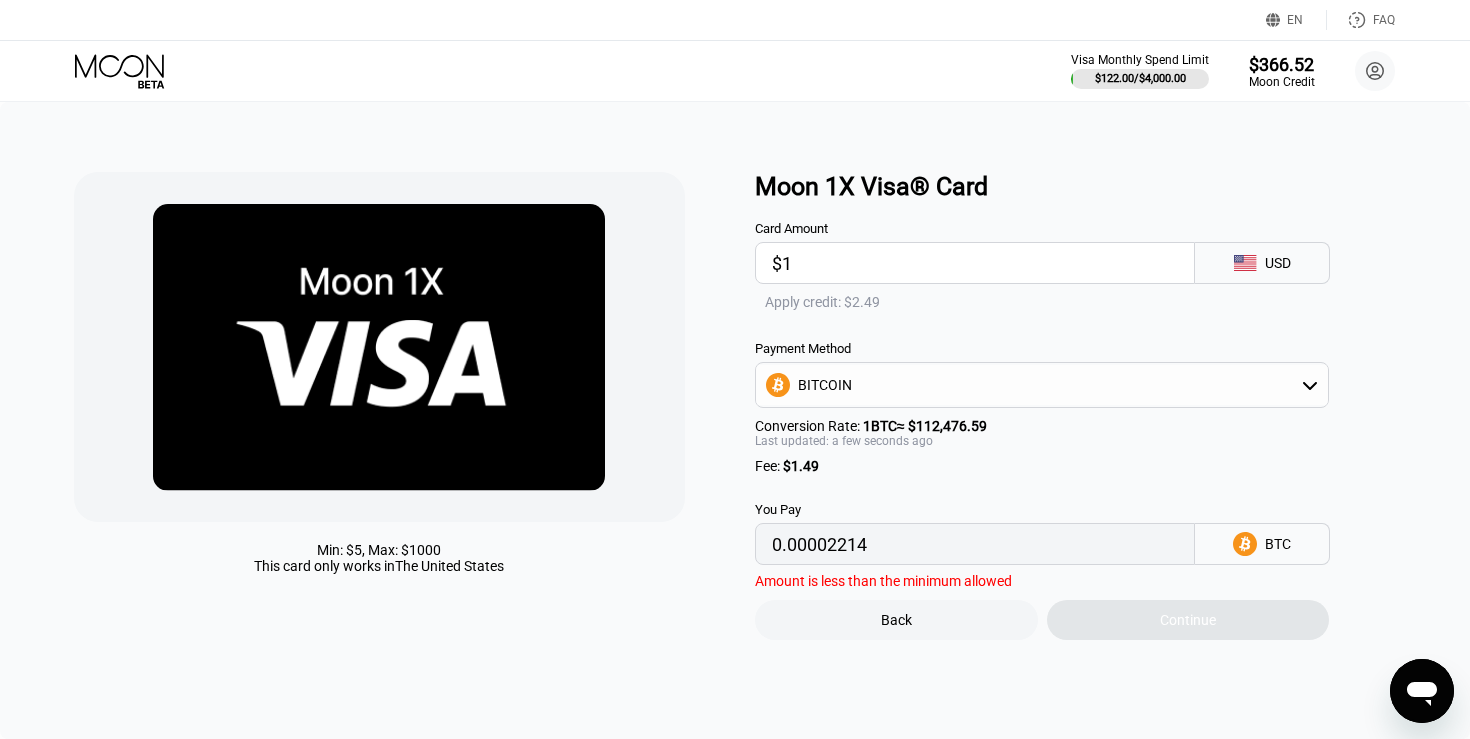 type on "$12" 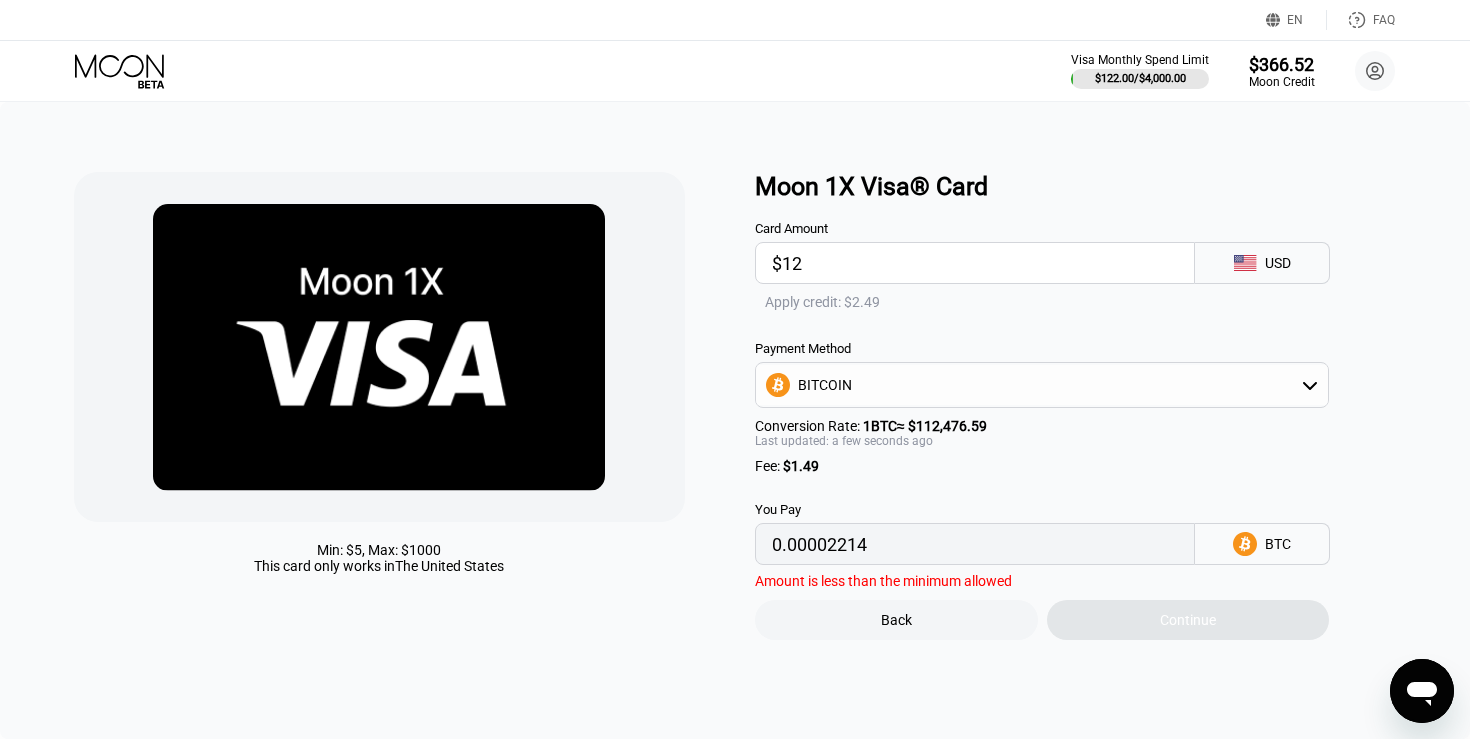 type on "0.00011994" 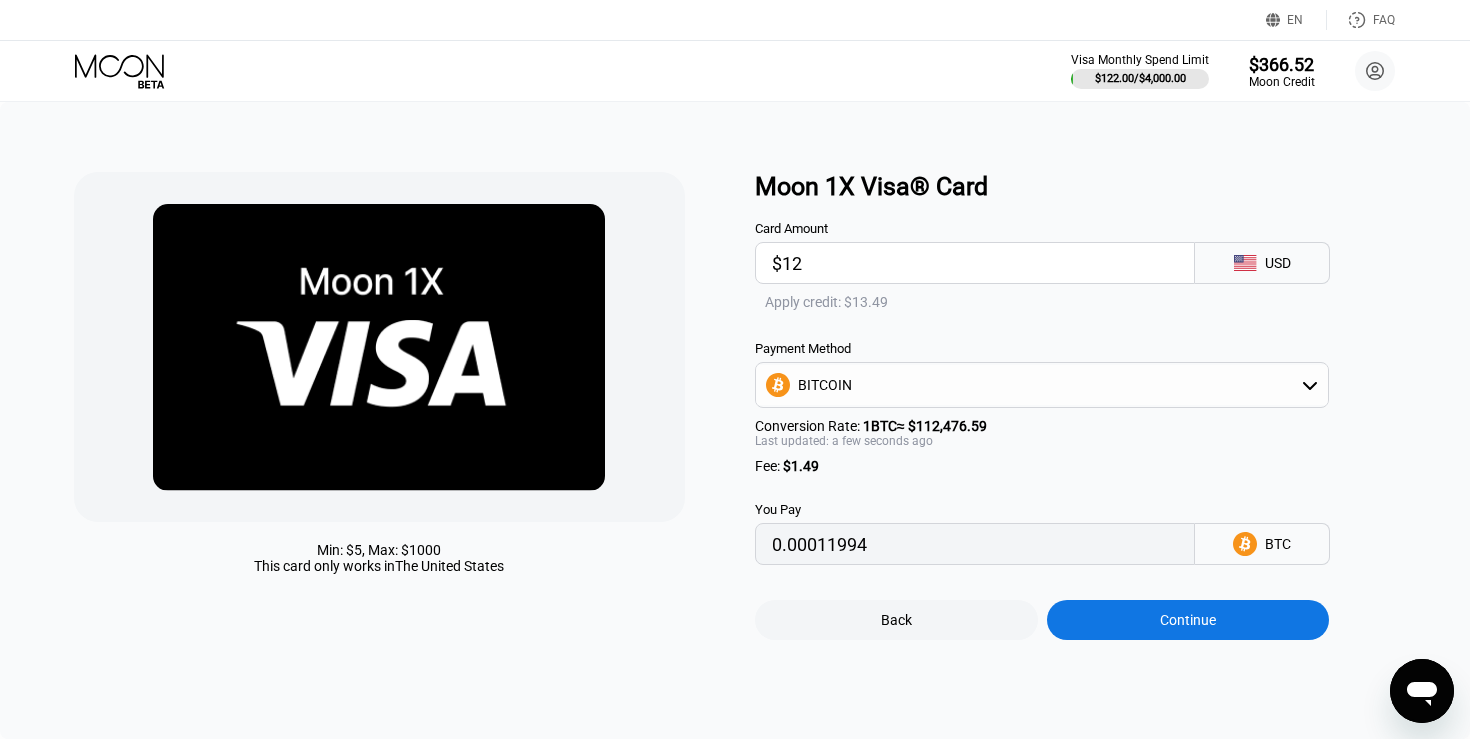 type on "$120" 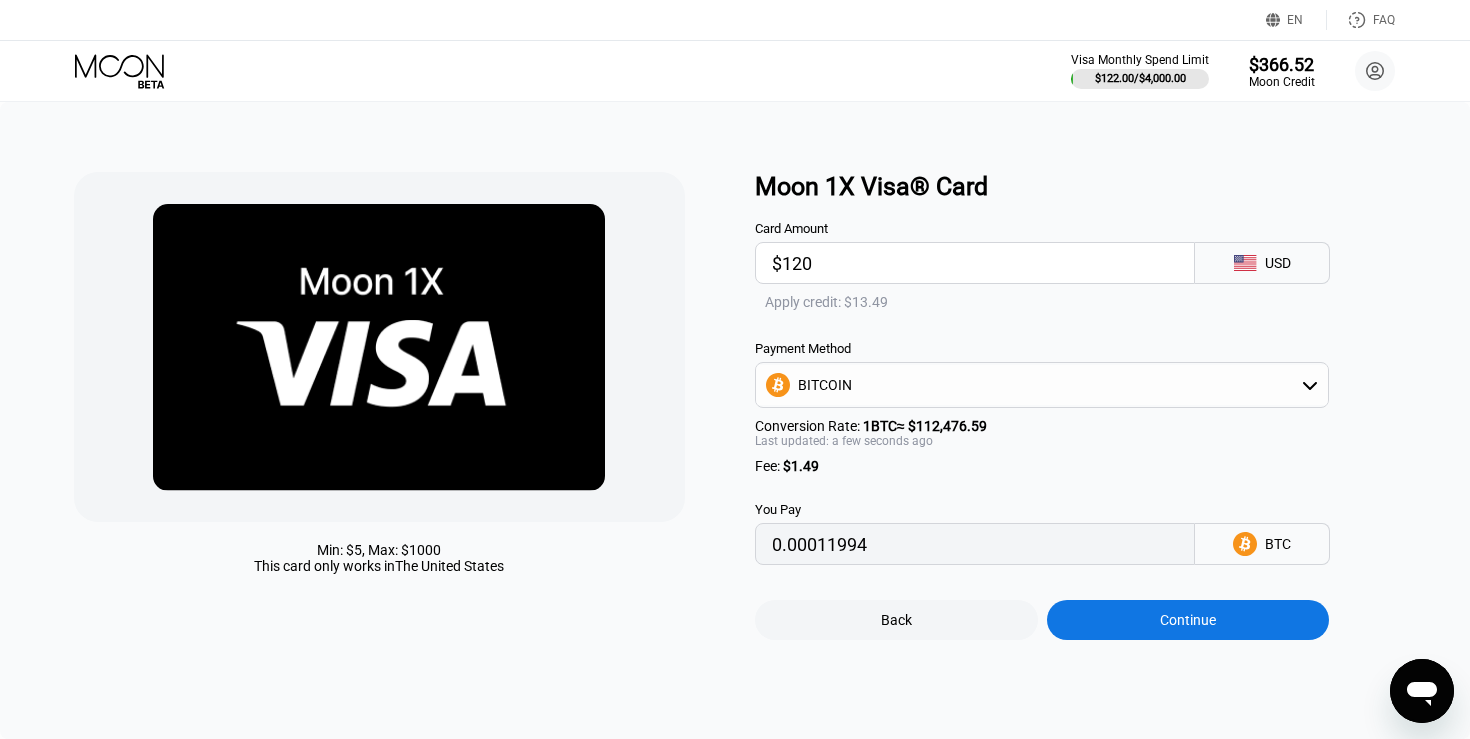type on "0.00108014" 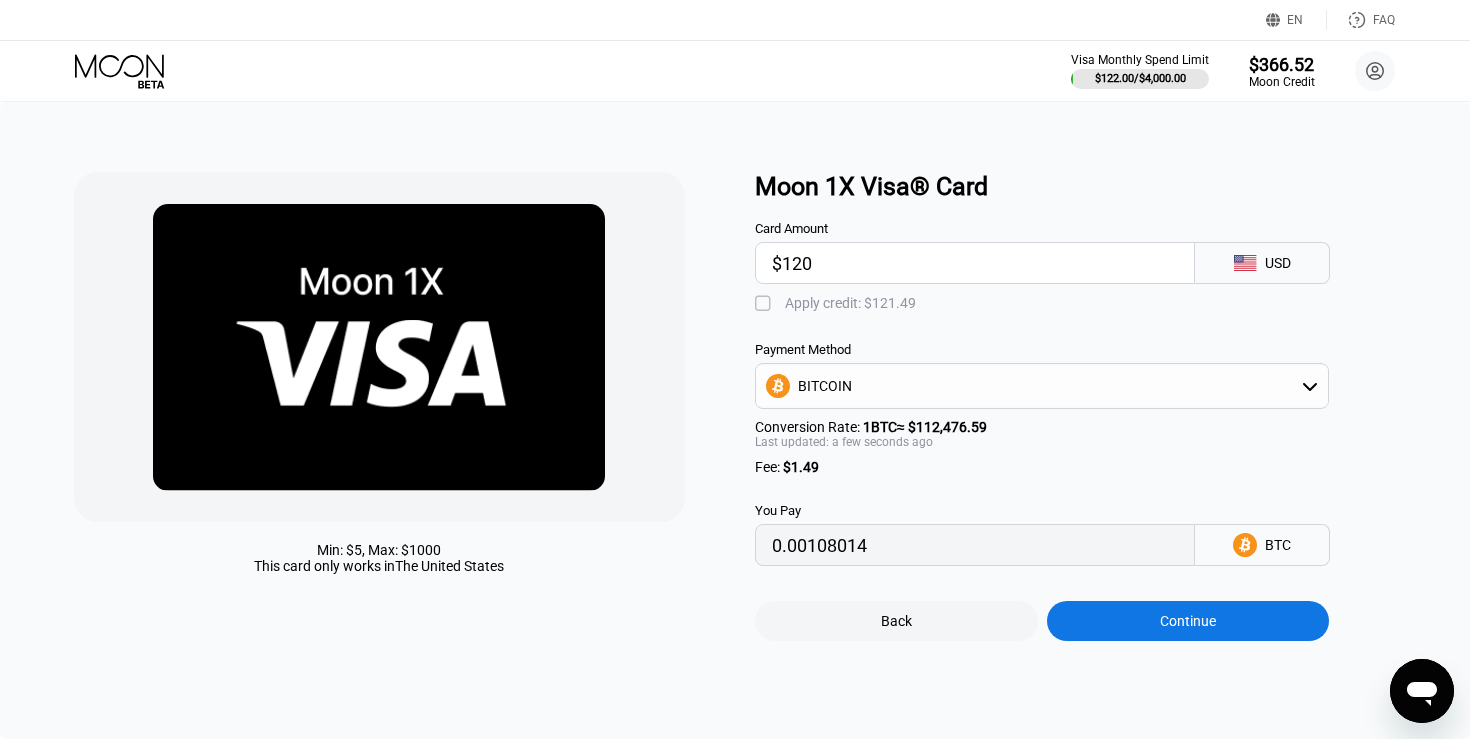 type on "$120" 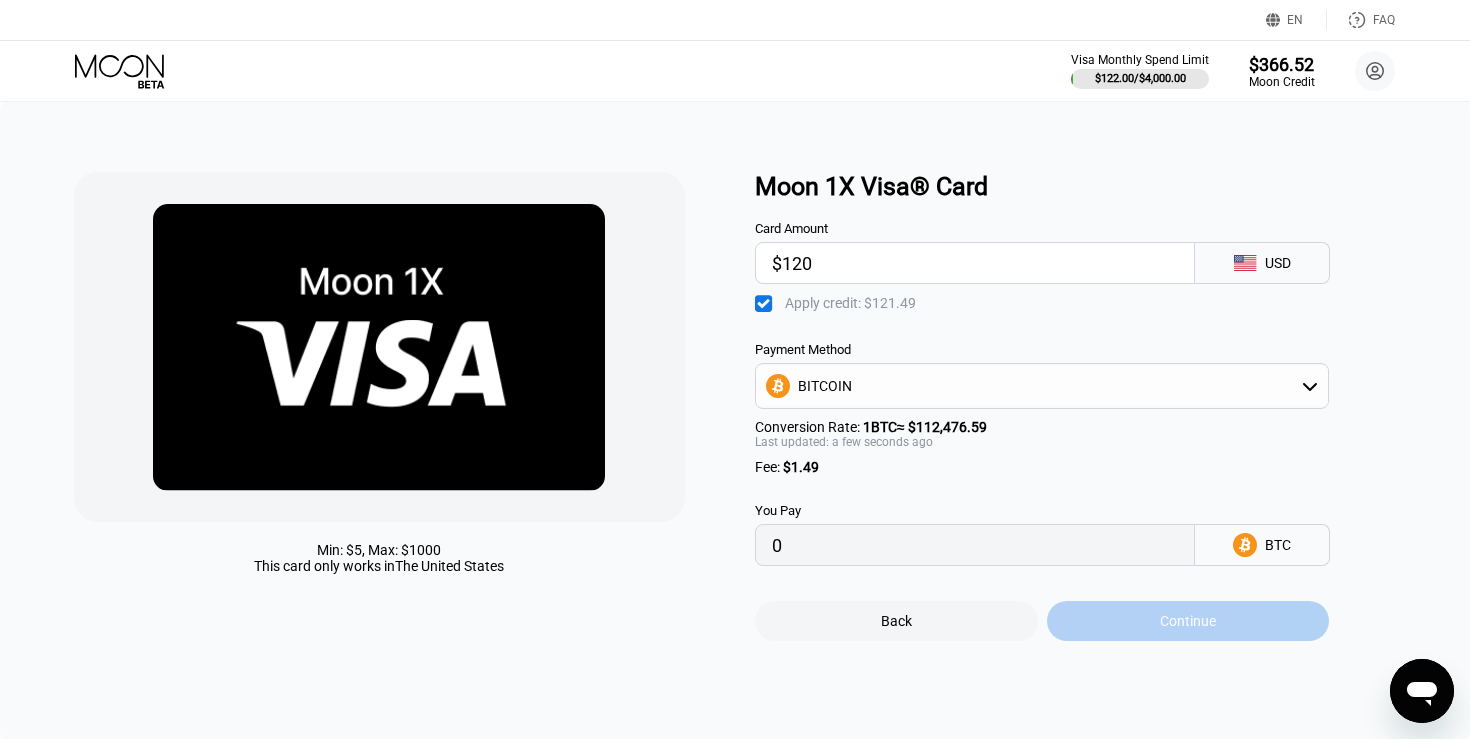 click on "Continue" at bounding box center (1188, 621) 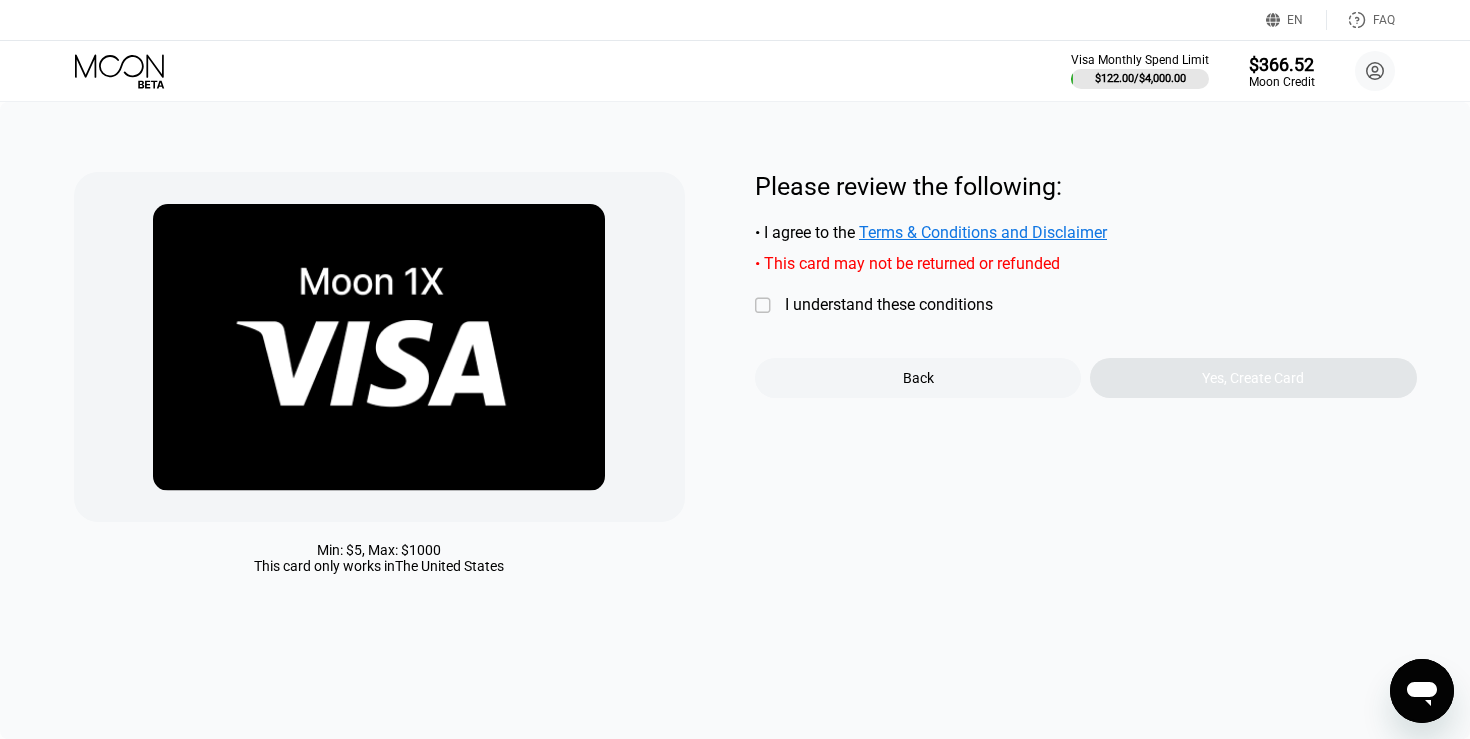 click on "" at bounding box center [765, 306] 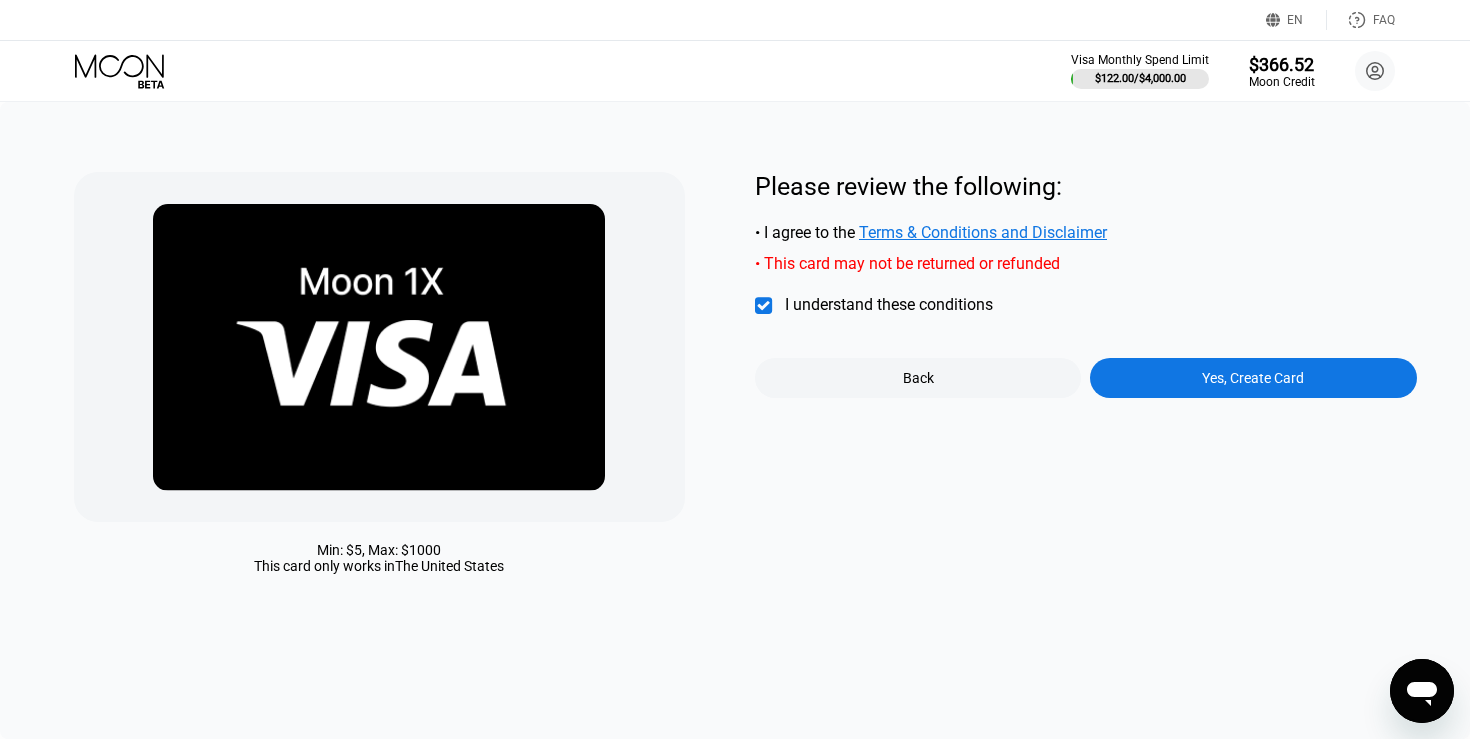 click on "Yes, Create Card" at bounding box center (1253, 378) 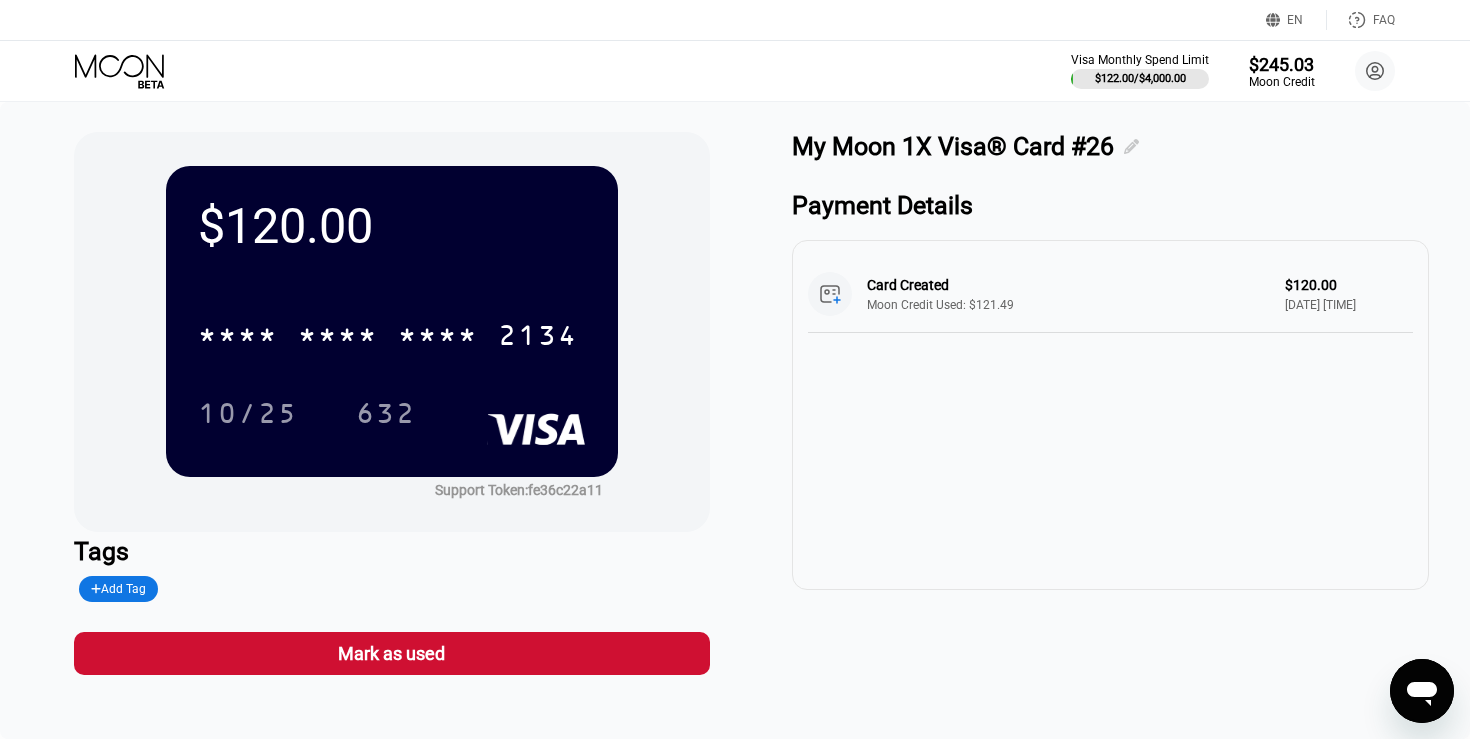 click 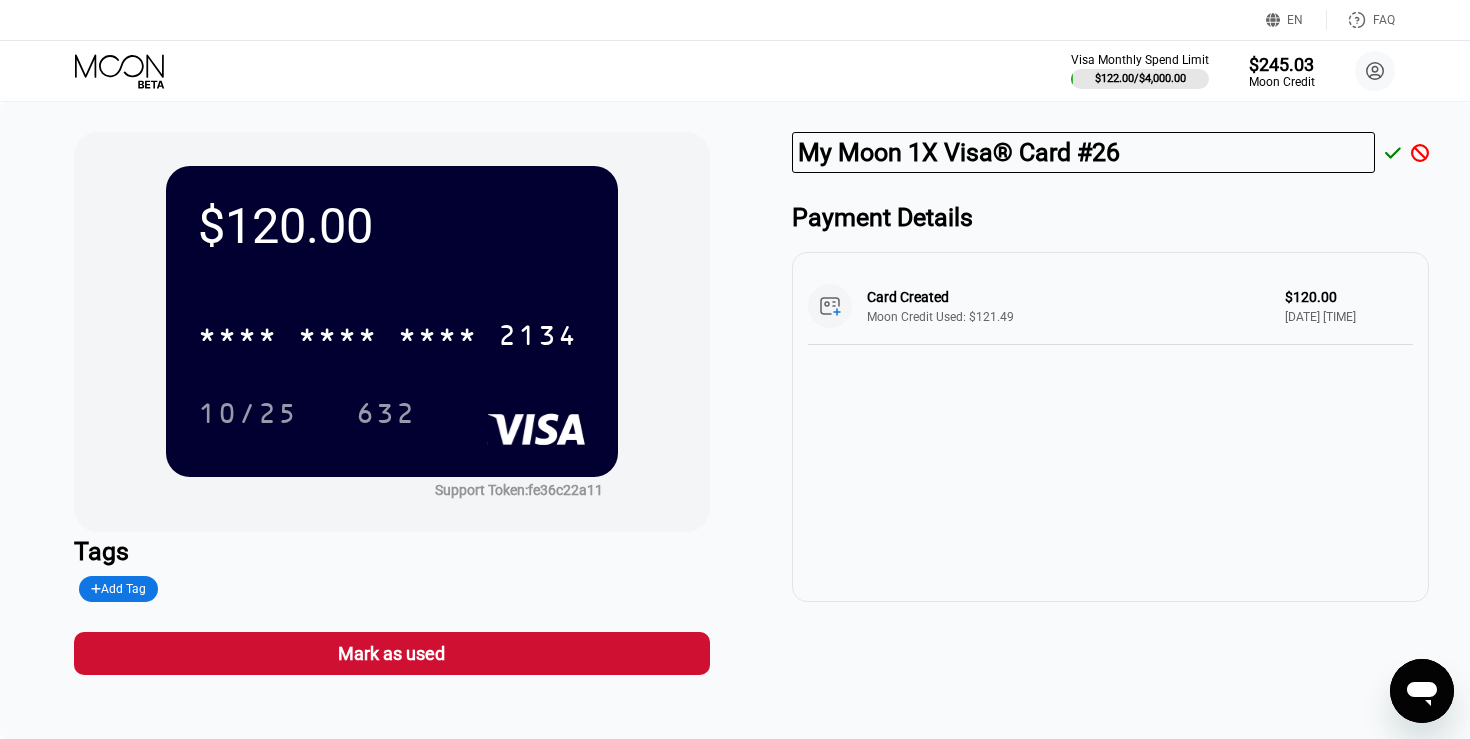 drag, startPoint x: 908, startPoint y: 153, endPoint x: 789, endPoint y: 151, distance: 119.01681 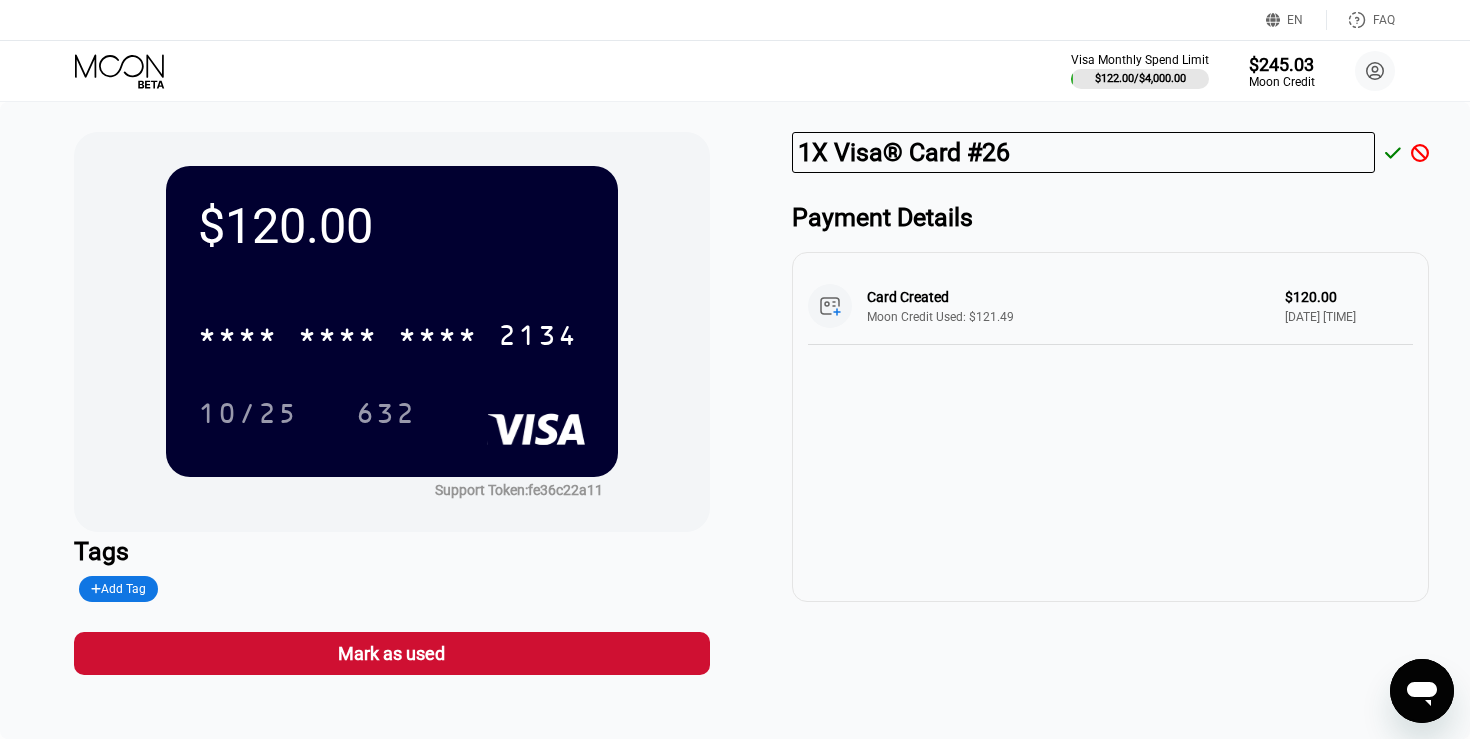 click on "1X Visa® Card #26" at bounding box center (1083, 152) 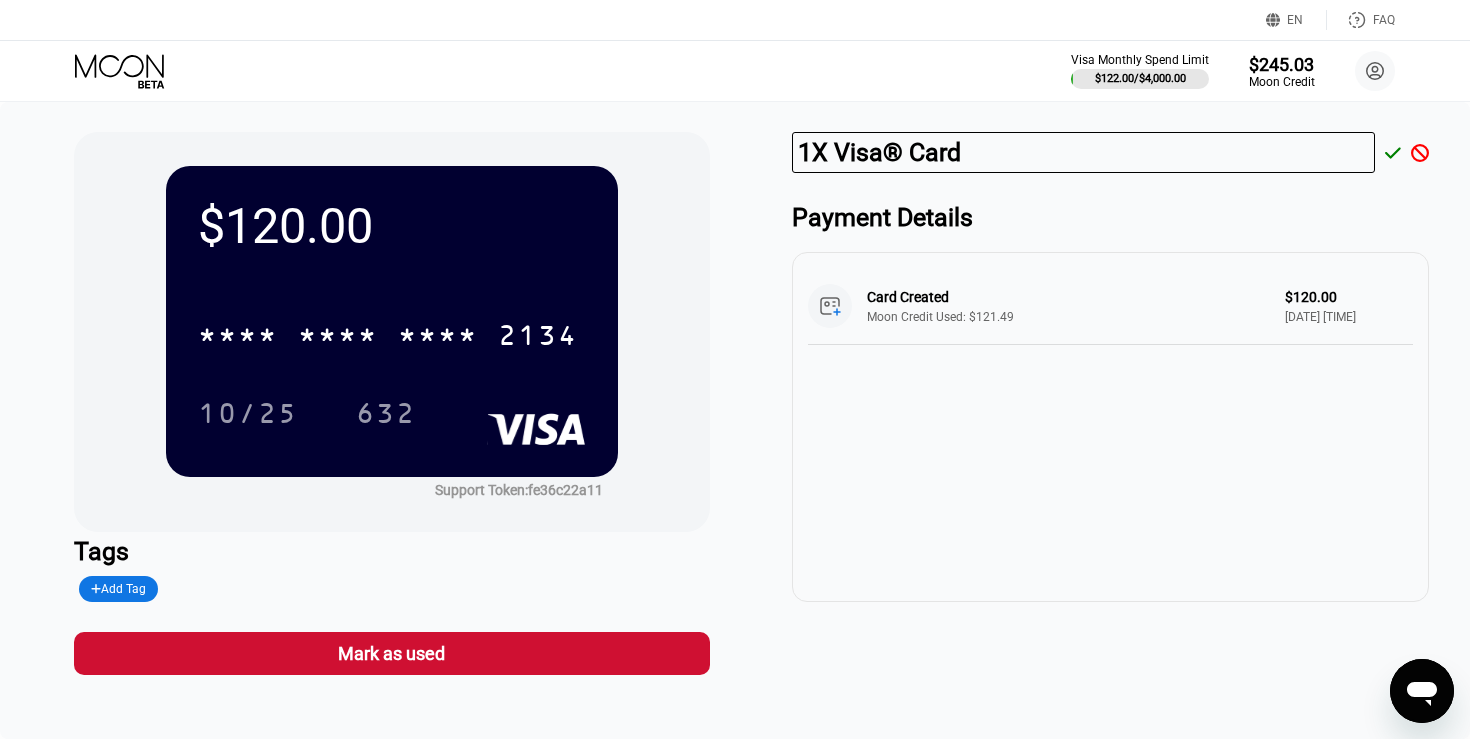 type on "[CARD TYPE]" 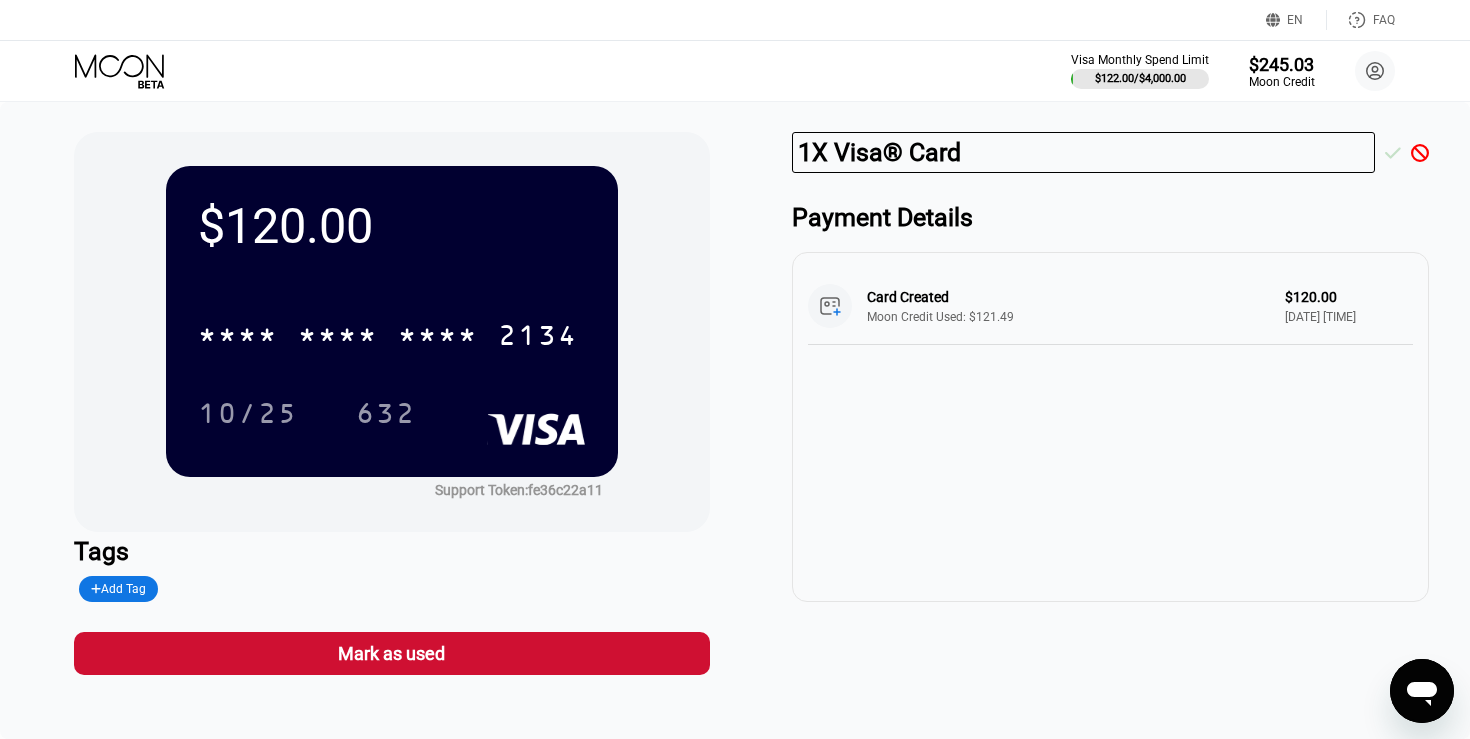 click 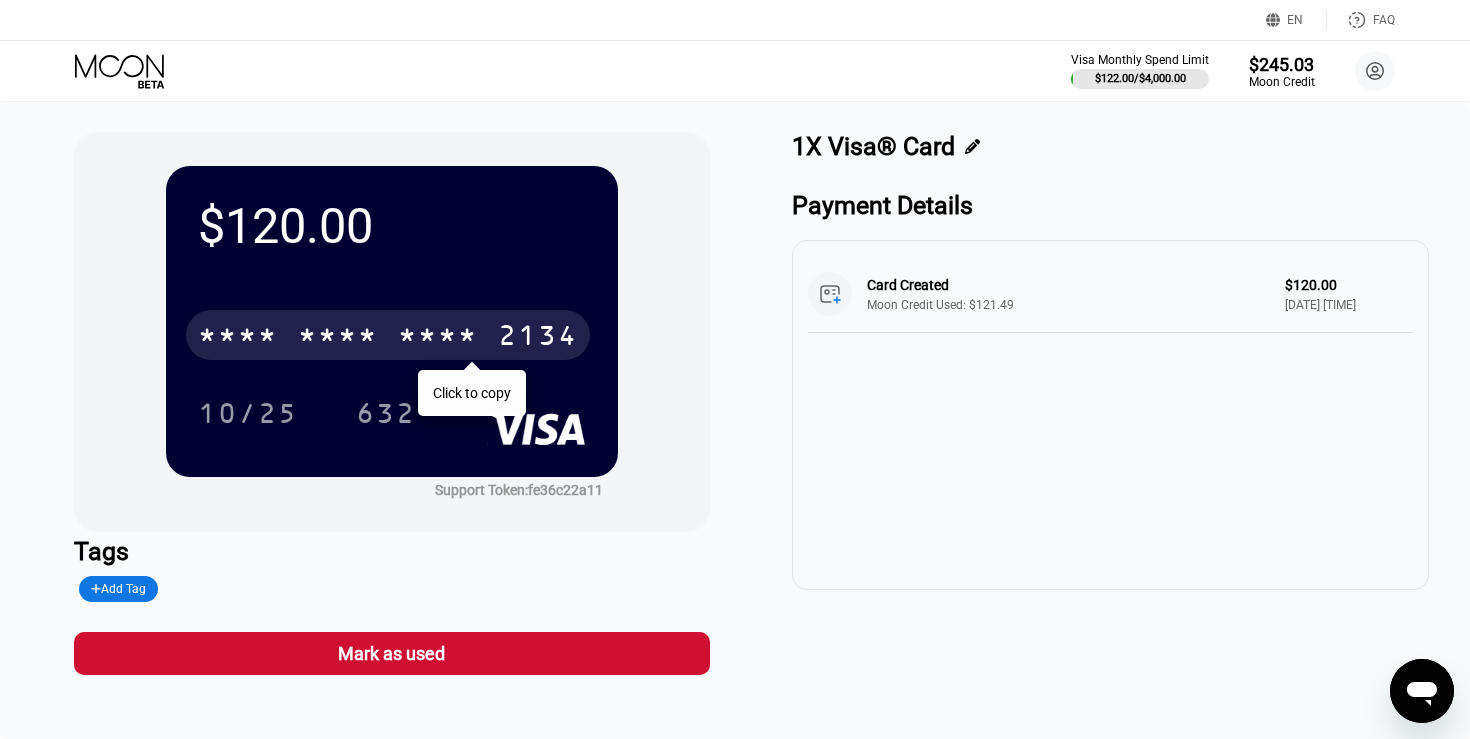 click on "* * * *" at bounding box center [338, 338] 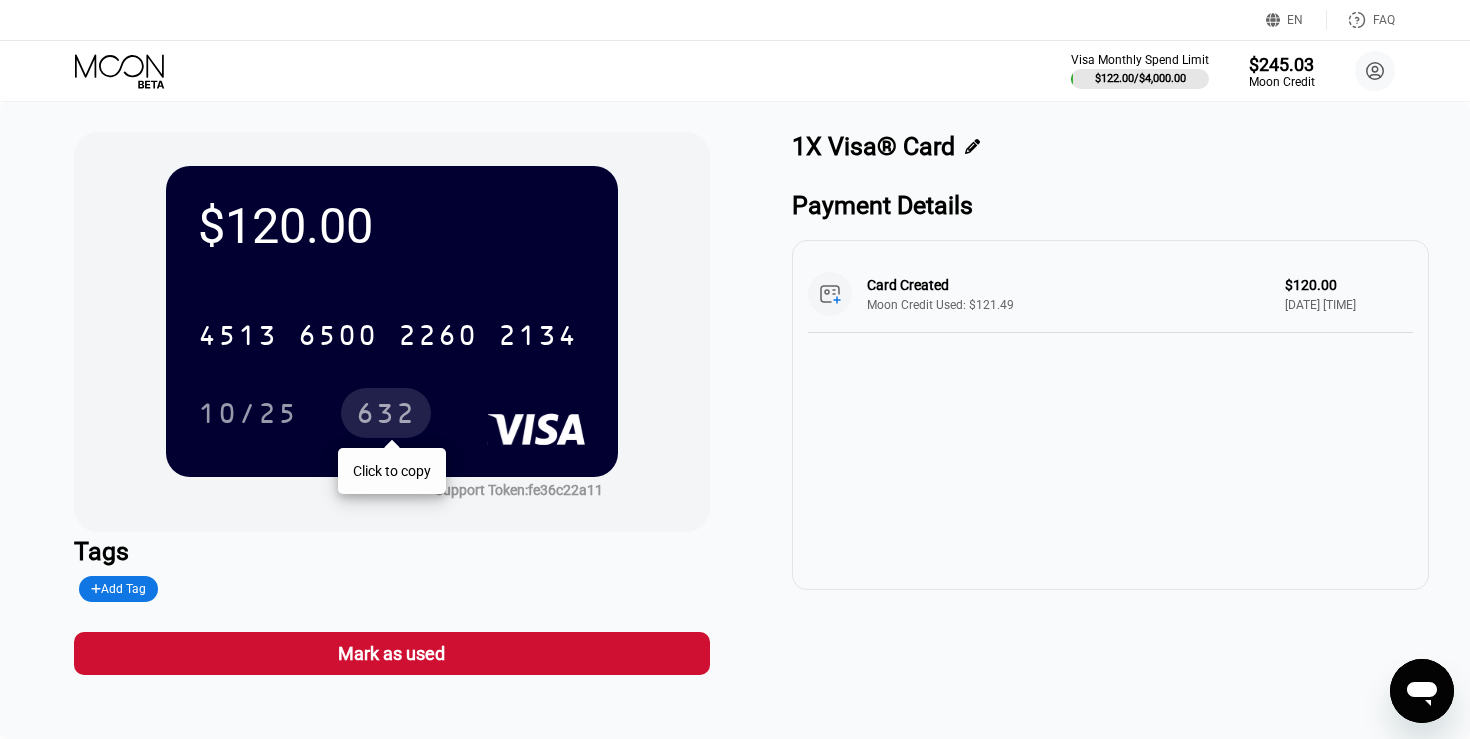 click on "632" at bounding box center [386, 416] 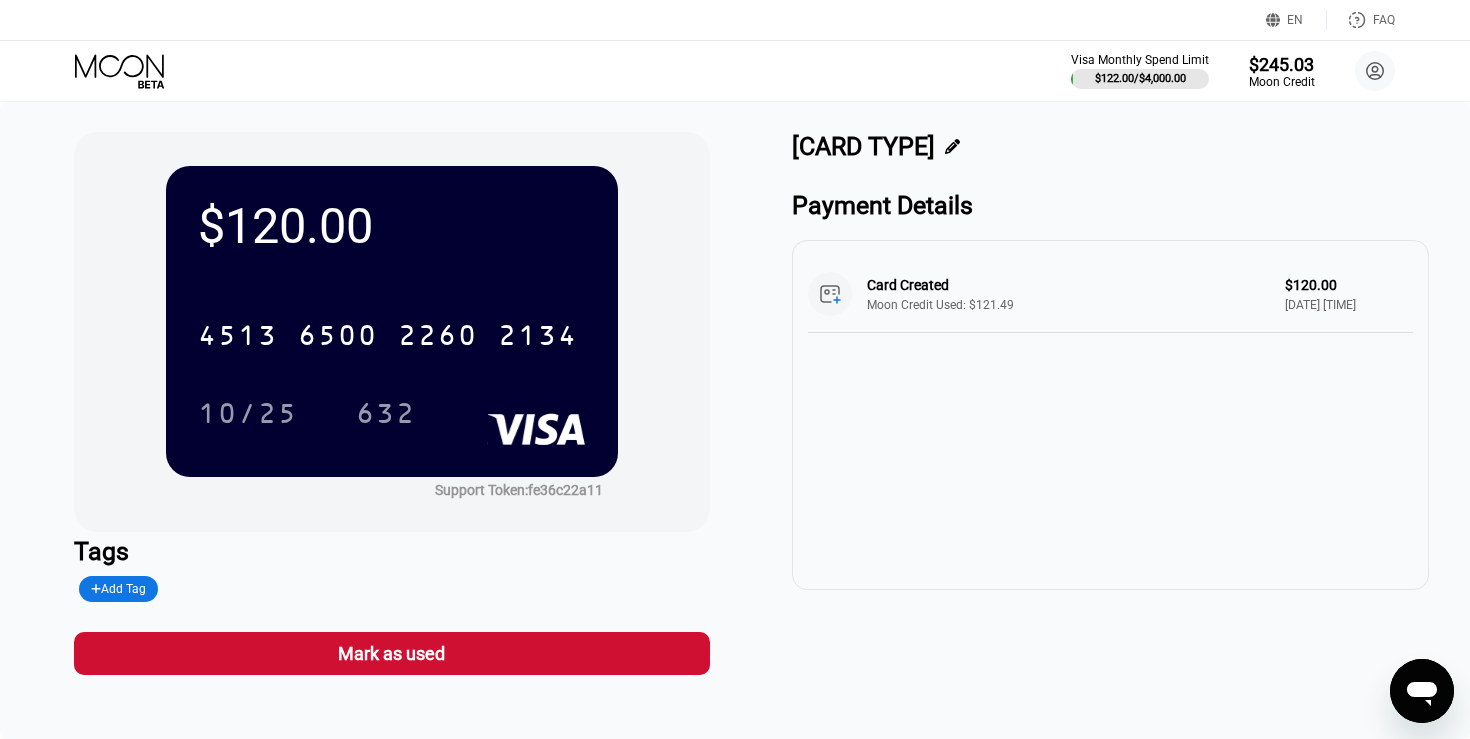 scroll, scrollTop: 0, scrollLeft: 0, axis: both 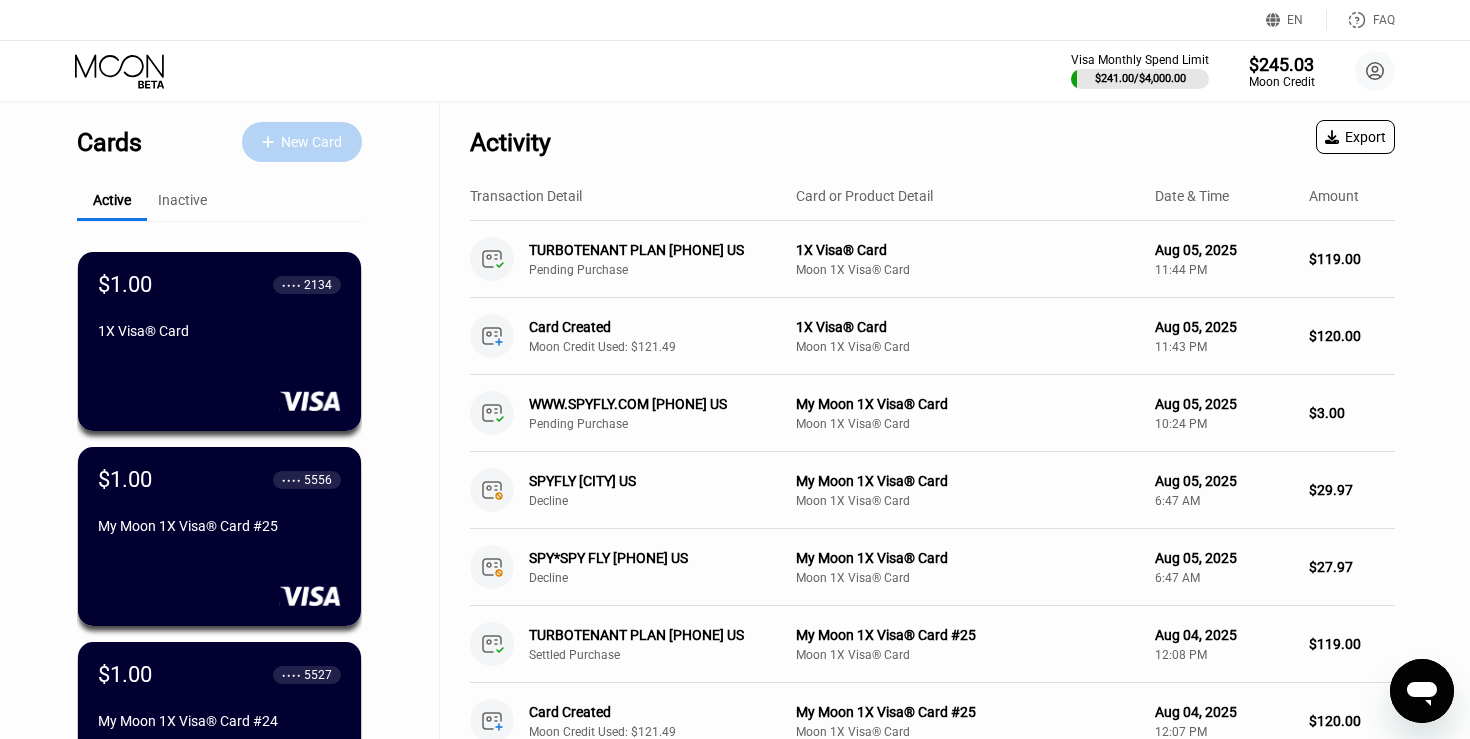 click on "New Card" at bounding box center [311, 142] 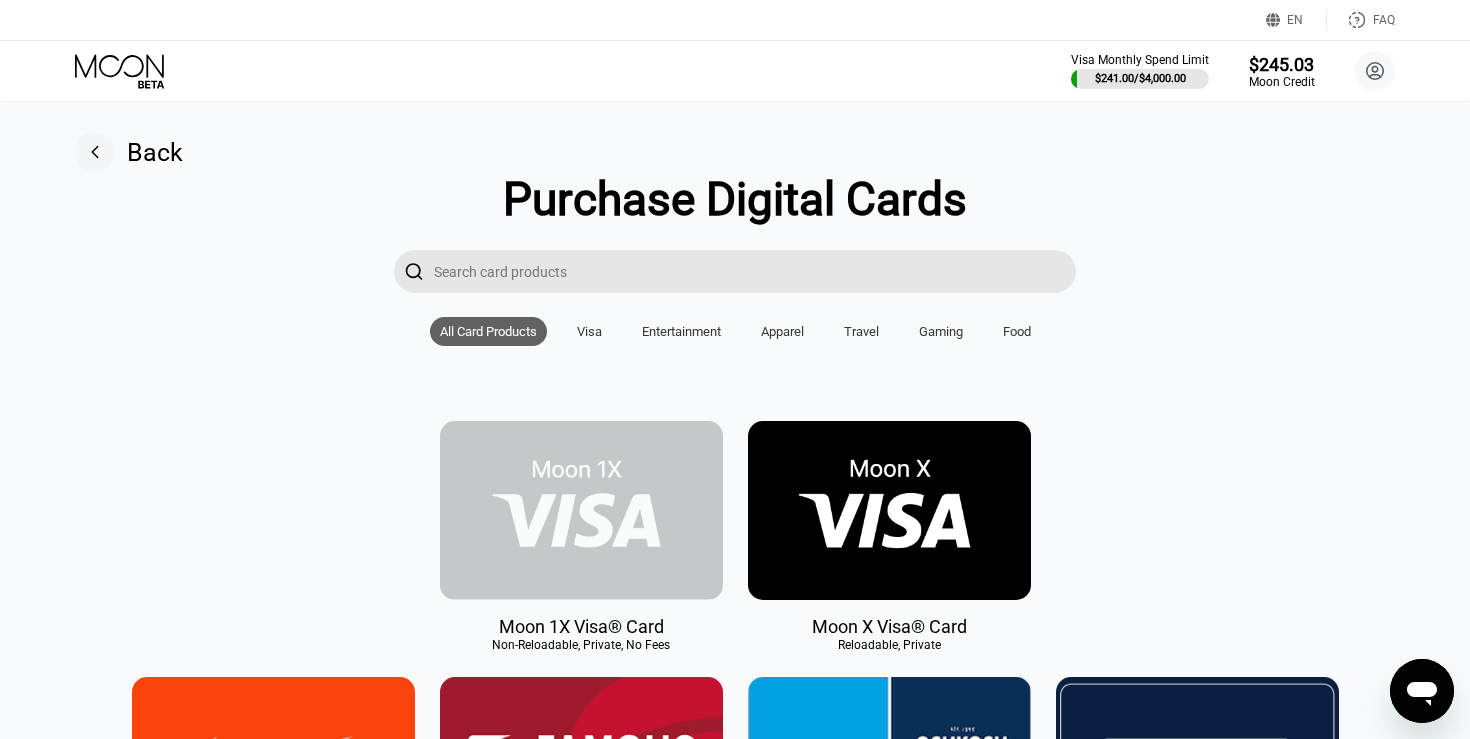 click at bounding box center [581, 510] 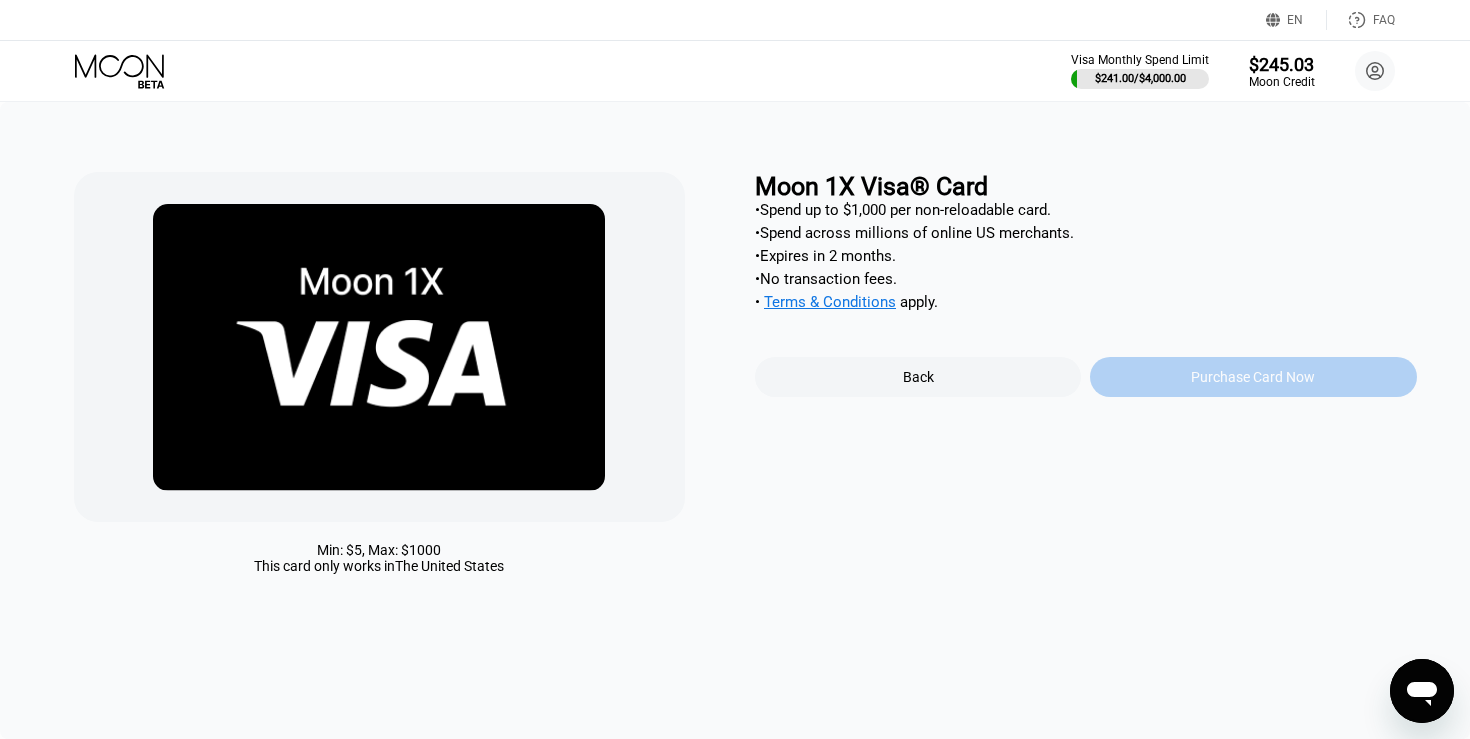 click on "Purchase Card Now" at bounding box center [1253, 377] 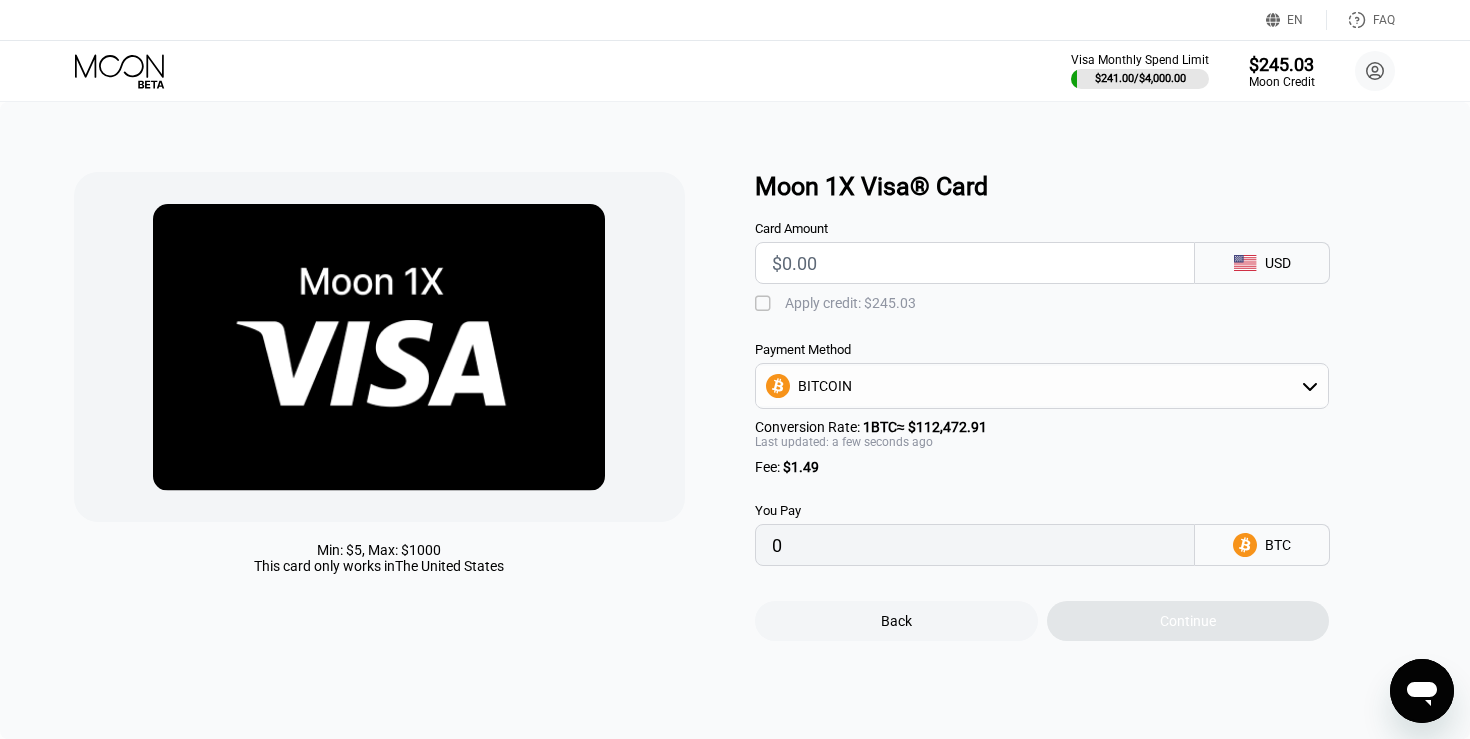 click at bounding box center (975, 263) 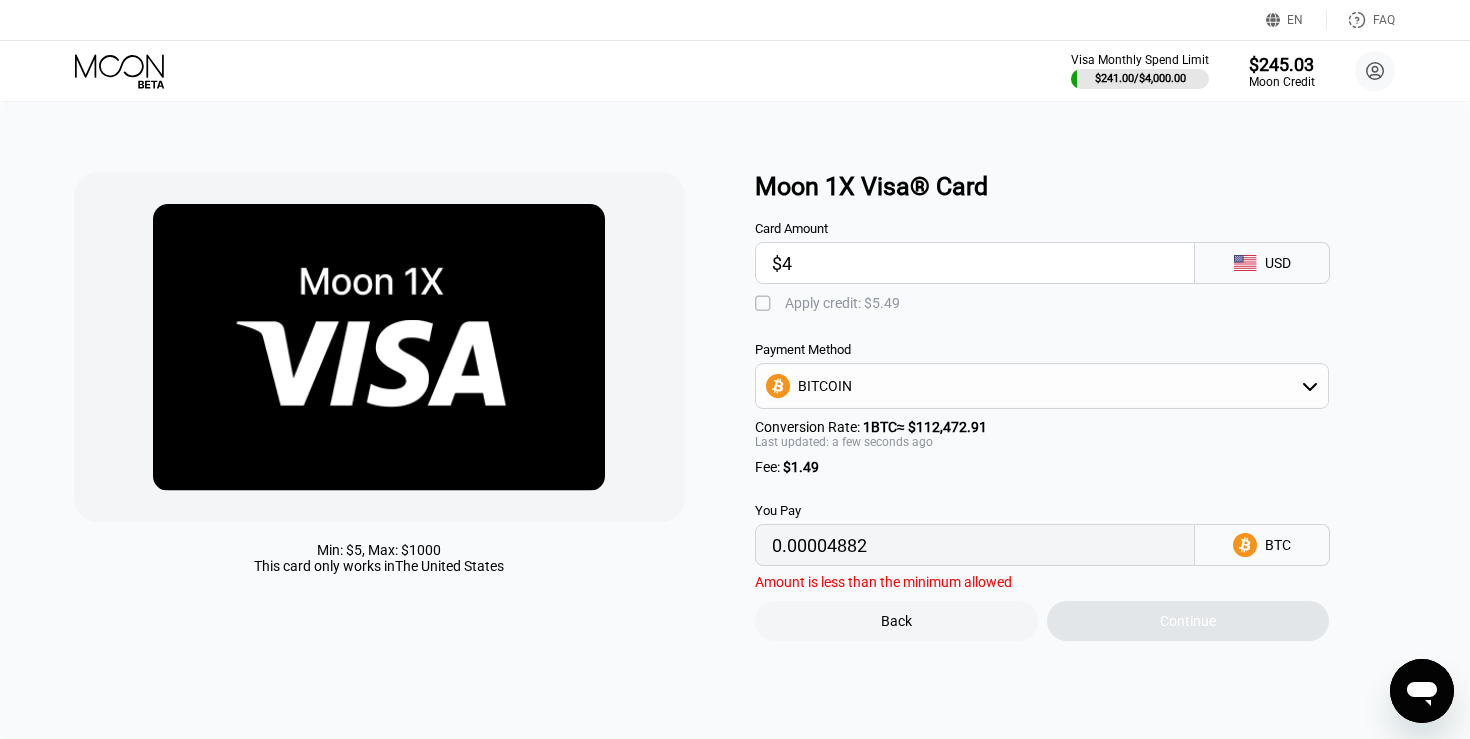 type on "0.00004882" 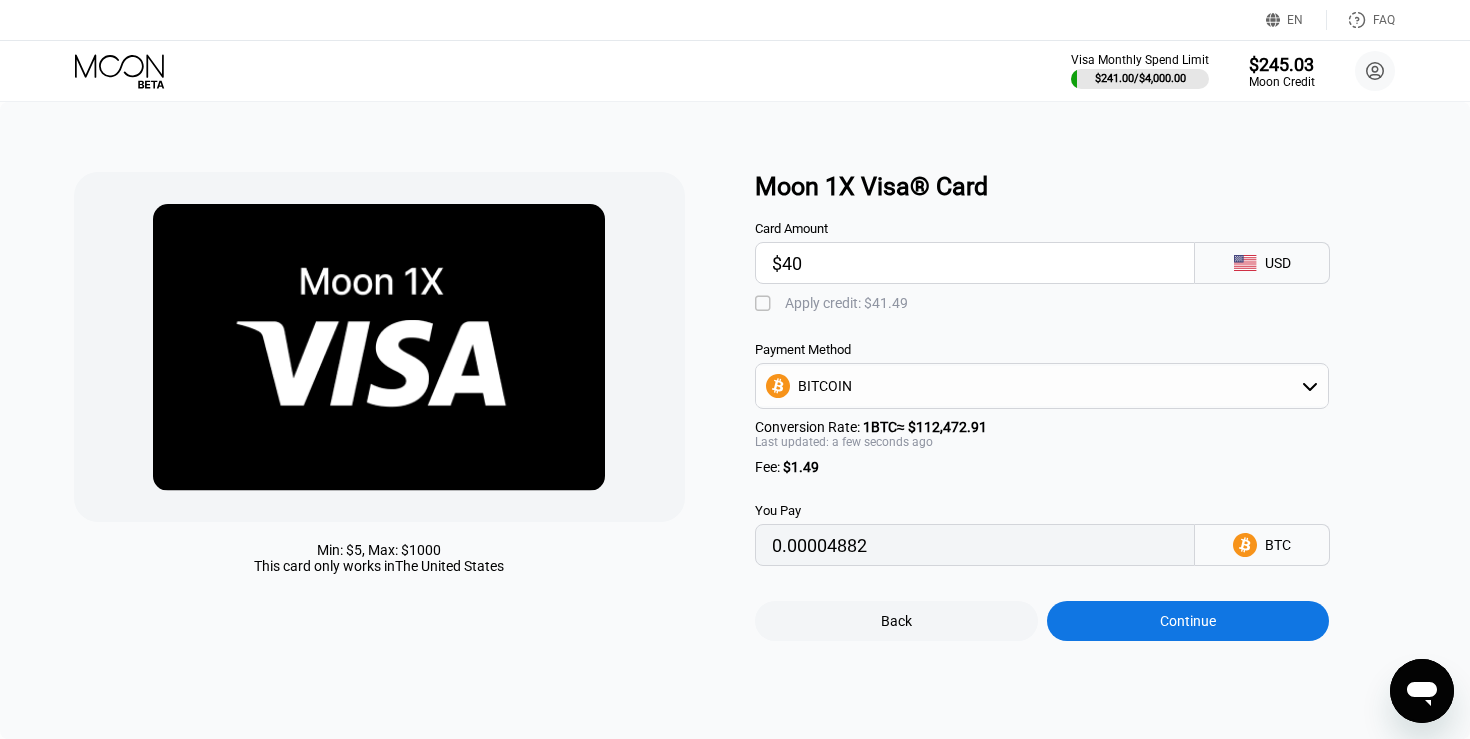 type on "0.00036889" 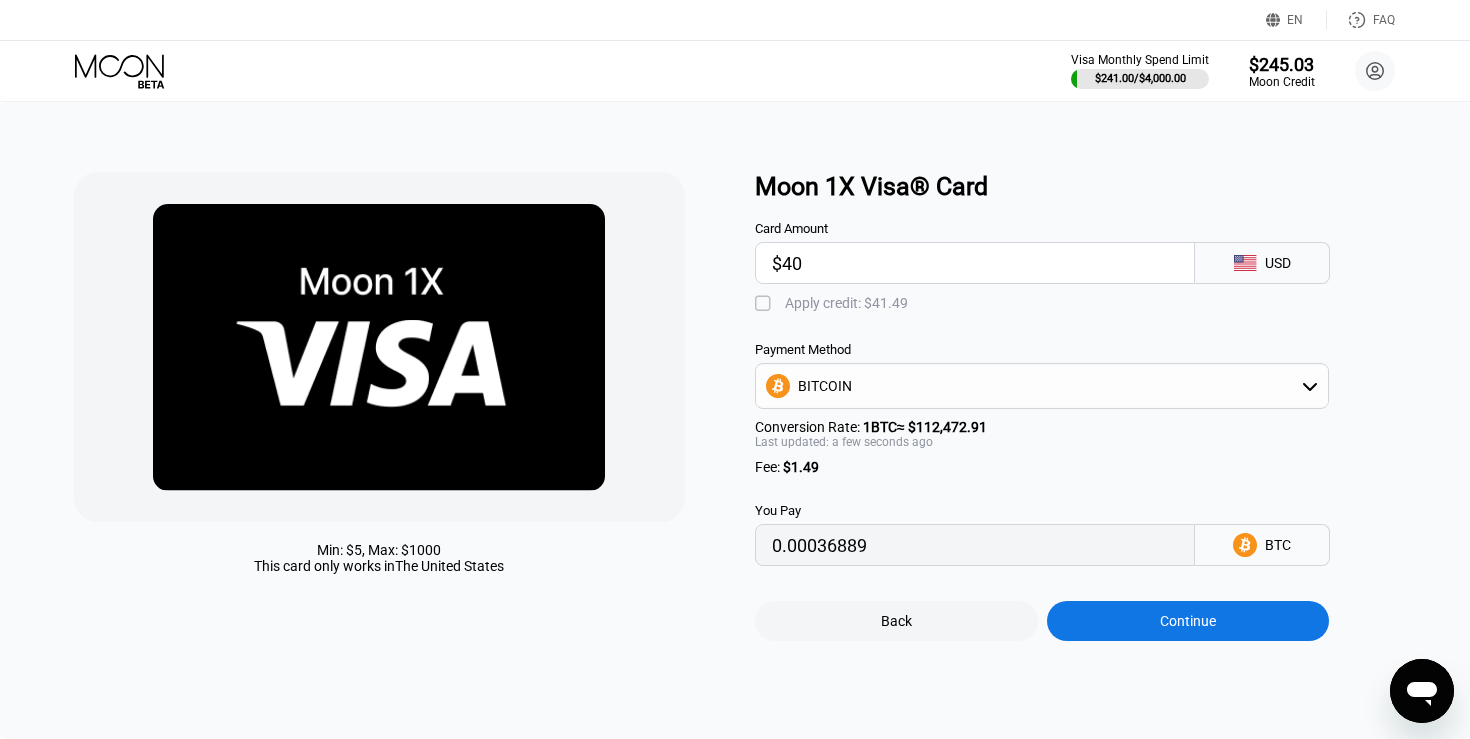 type on "$40" 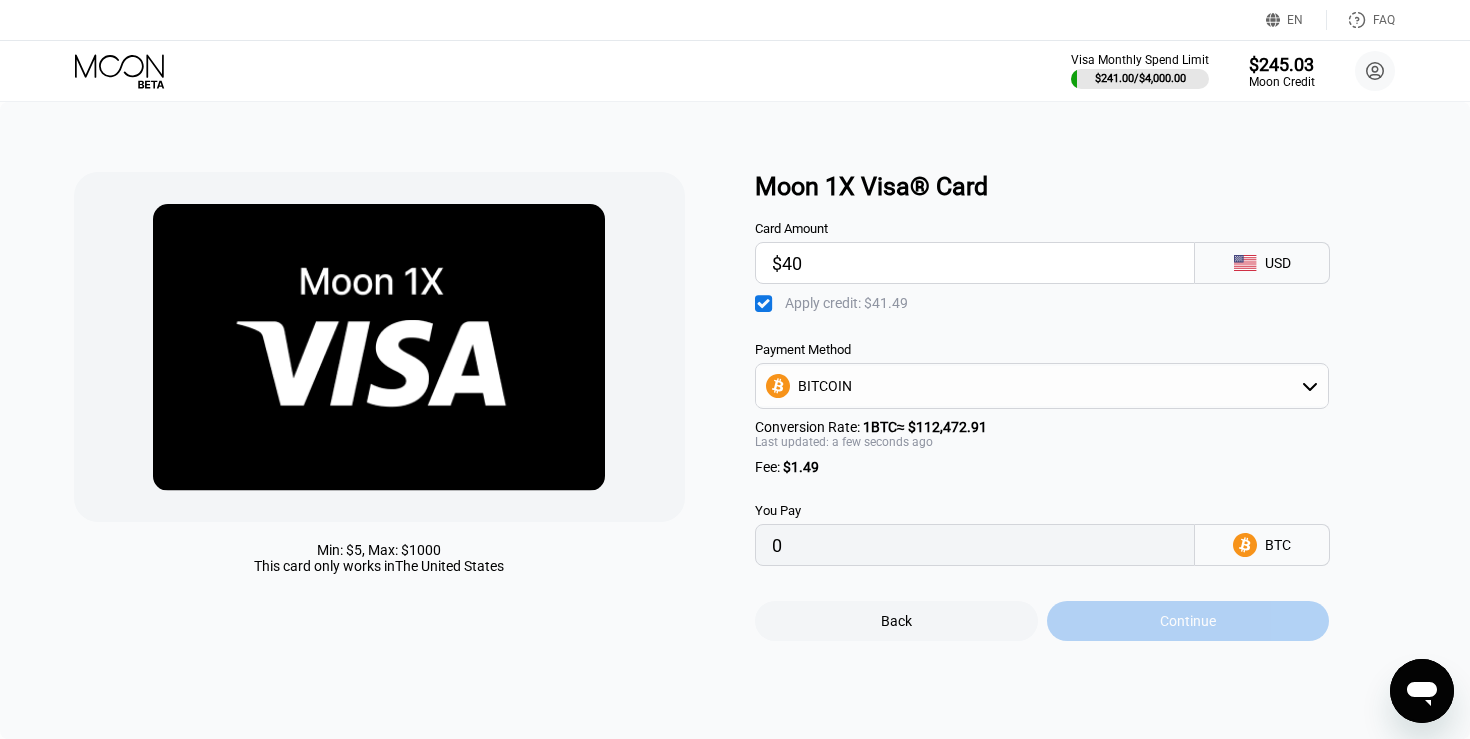 click on "Continue" at bounding box center [1188, 621] 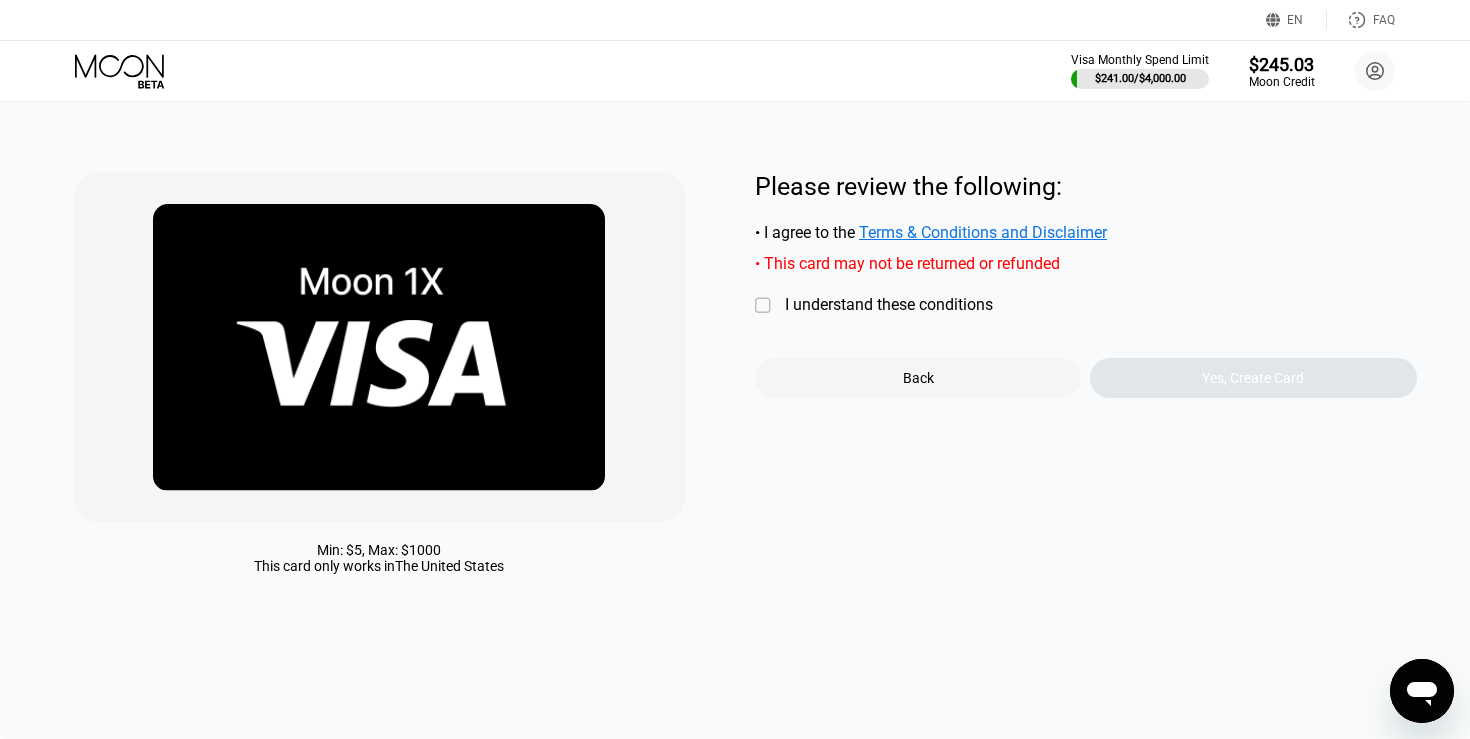 click on "" at bounding box center [765, 306] 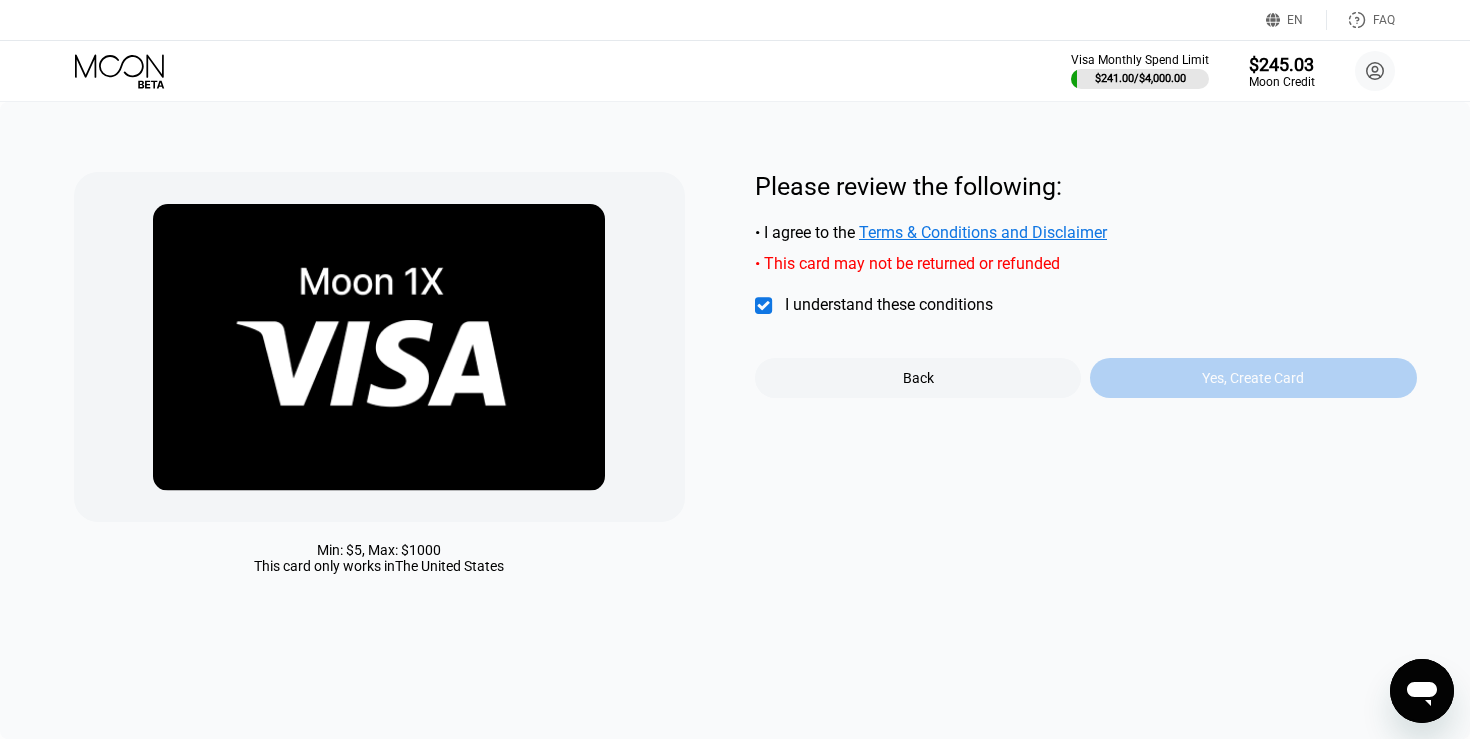 click on "Yes, Create Card" at bounding box center (1253, 378) 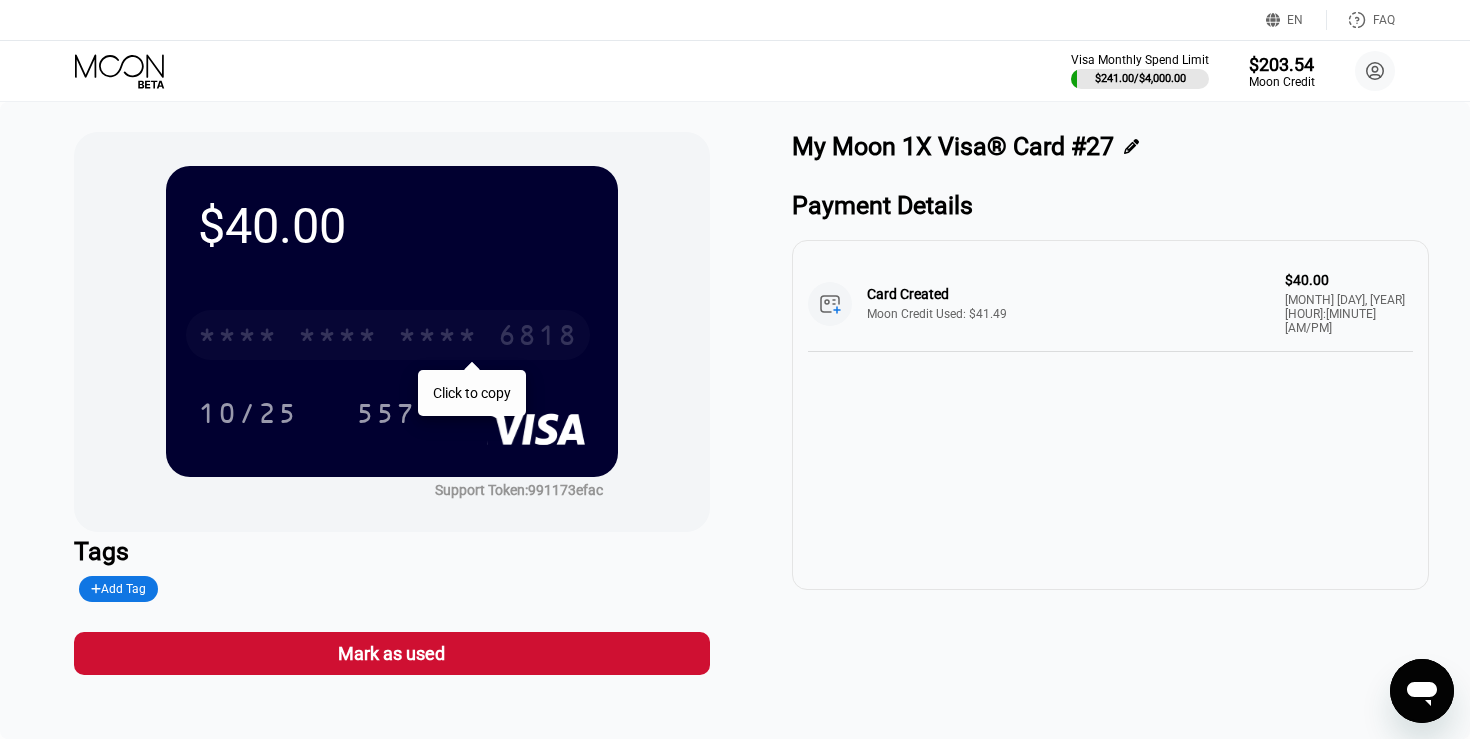 click on "* * * *" at bounding box center [338, 338] 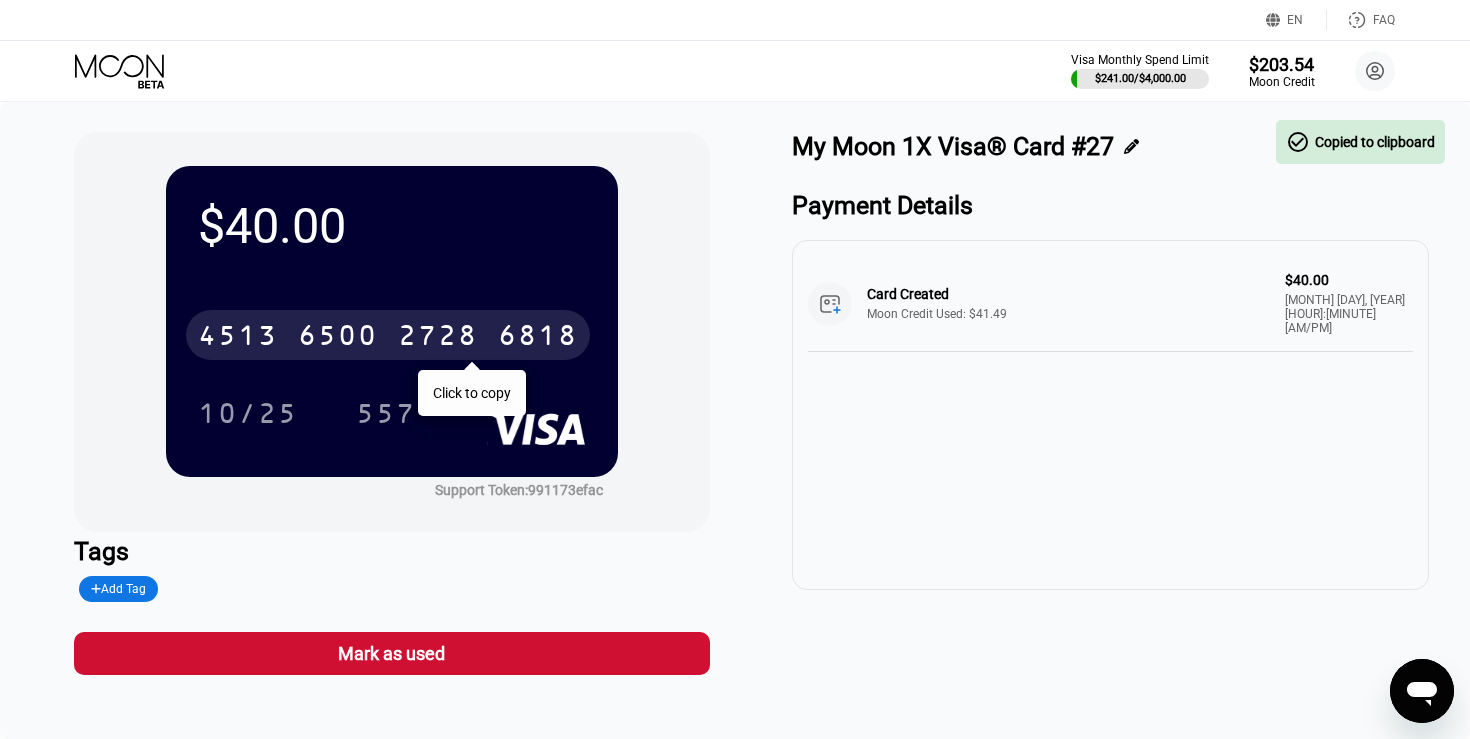click on "6500" at bounding box center [338, 338] 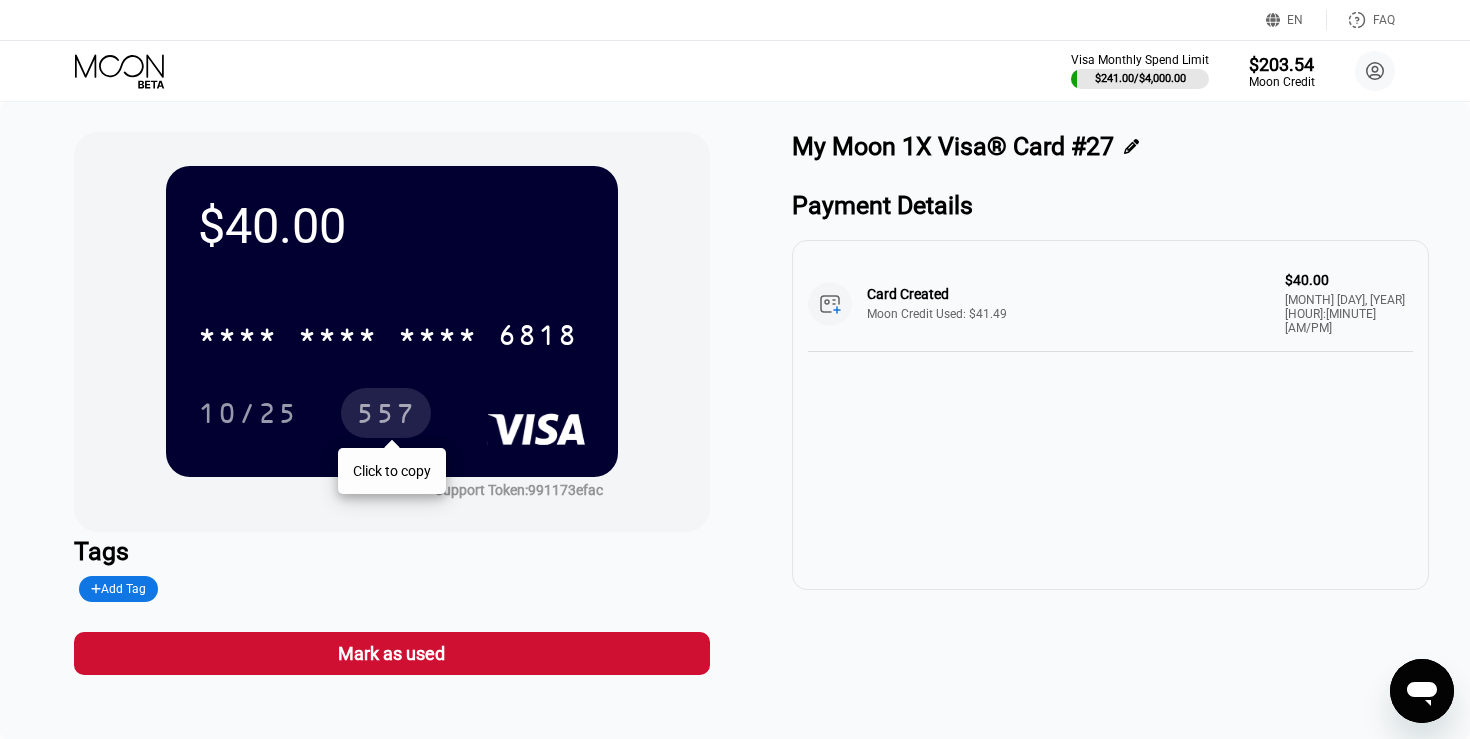 click on "557" at bounding box center [386, 413] 